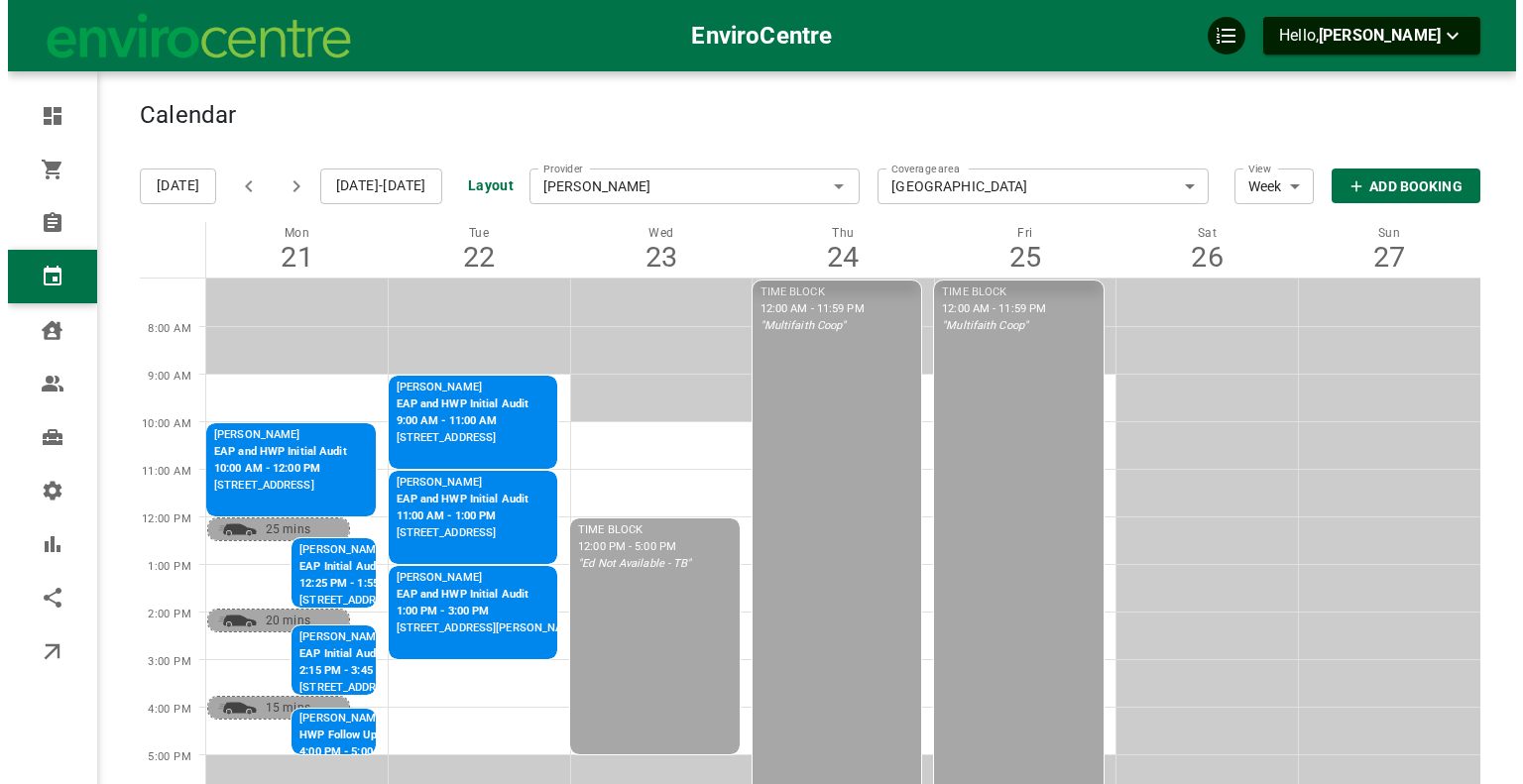 scroll, scrollTop: 0, scrollLeft: 0, axis: both 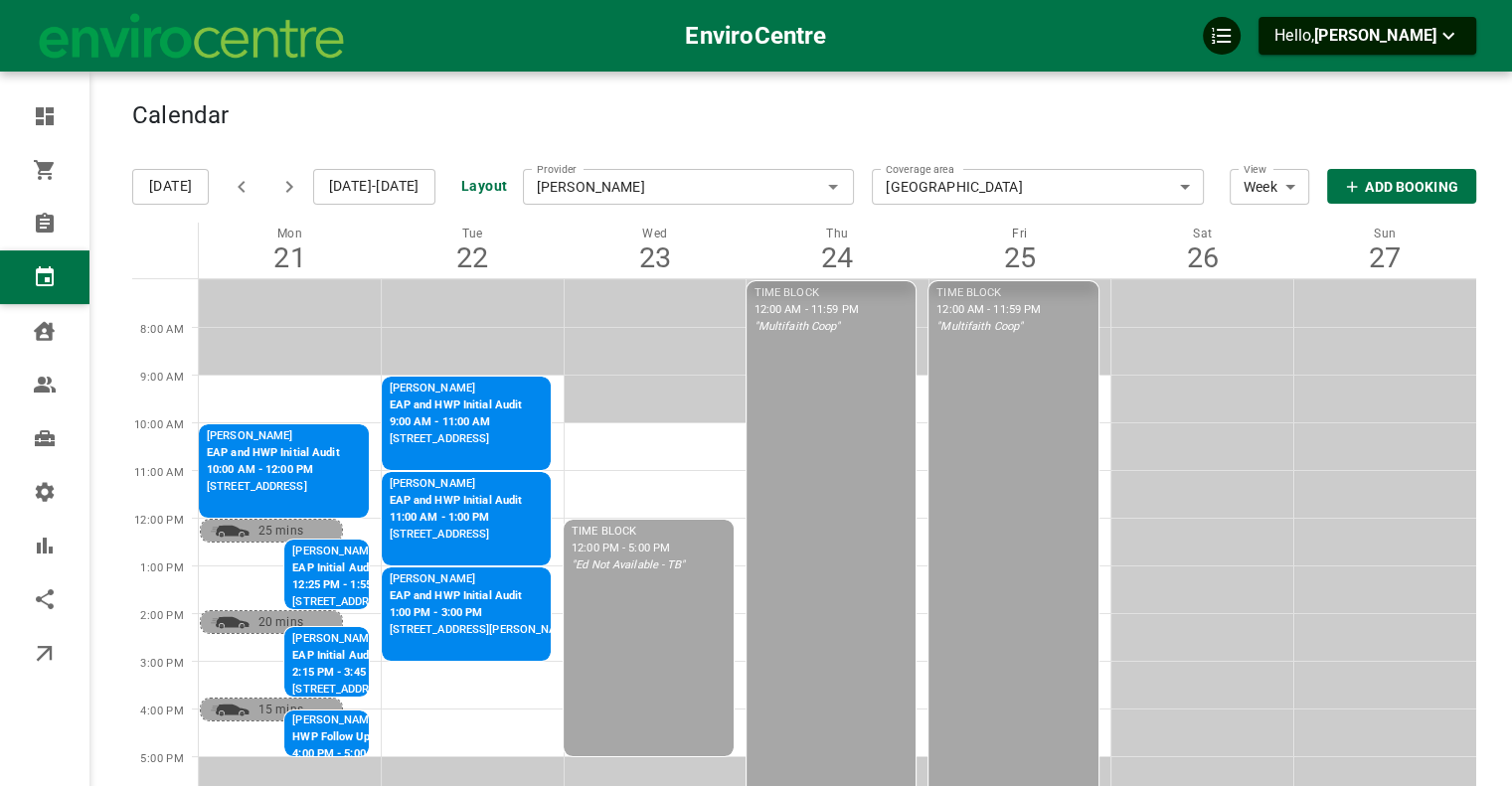 click on "EnviroCentre Hello,  [PERSON_NAME] Dashboard Orders Bookings Calendar Clients Users Services Settings Reports Integrations Online booking Calendar Add Booking [DATE] [DATE]-[DATE] Layout Provider [PERSON_NAME] Provider Coverage area [GEOGRAPHIC_DATA] 15c8f1e6-d4a9-491b-9ba8-80646bc03023 Coverage area View Week Week View Add Booking Mon 21 Tue 22 Wed 23 Thu 24 Fri 25 Sat 26 Sun 27 8:00 AM 9:00 AM 10:00 AM 11:00 AM 12:00 PM 1:00 PM 2:00 PM 3:00 PM 4:00 PM 5:00 PM 6:00 PM   [PERSON_NAME] EAP and HWP Initial Audit 10:00 AM - 12:00 PM [STREET_ADDRESS] 25 mins 20 mins 15 mins   [PERSON_NAME] EAP and HWP Initial Audit 9:00 AM - 11:00 AM [STREET_ADDRESS]   [PERSON_NAME] EAP and HWP Initial Audit 11:00 AM - 1:00 PM [STREET_ADDRESS]   [PERSON_NAME] EAP and HWP Initial Audit 1:00 PM - 3:00 PM [STREET_ADDRESS][PERSON_NAME] TIME BLOCK 12:00 PM - 5:00 PM "Ed Not Available - TB" TIME BLOCK 12:00 AM - 11:59 PM "Multifaith Coop"" at bounding box center [756, 488] 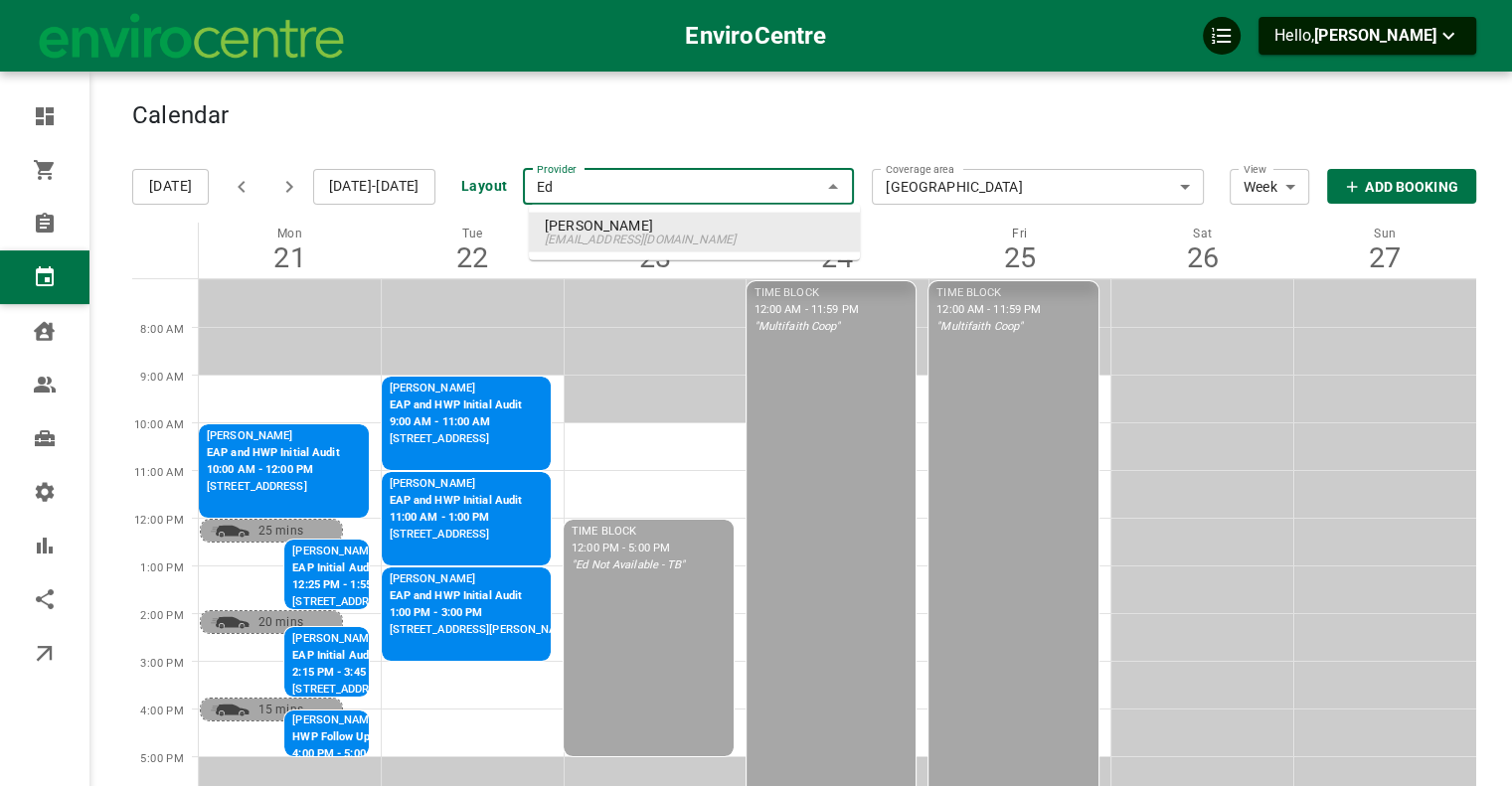 type on "E" 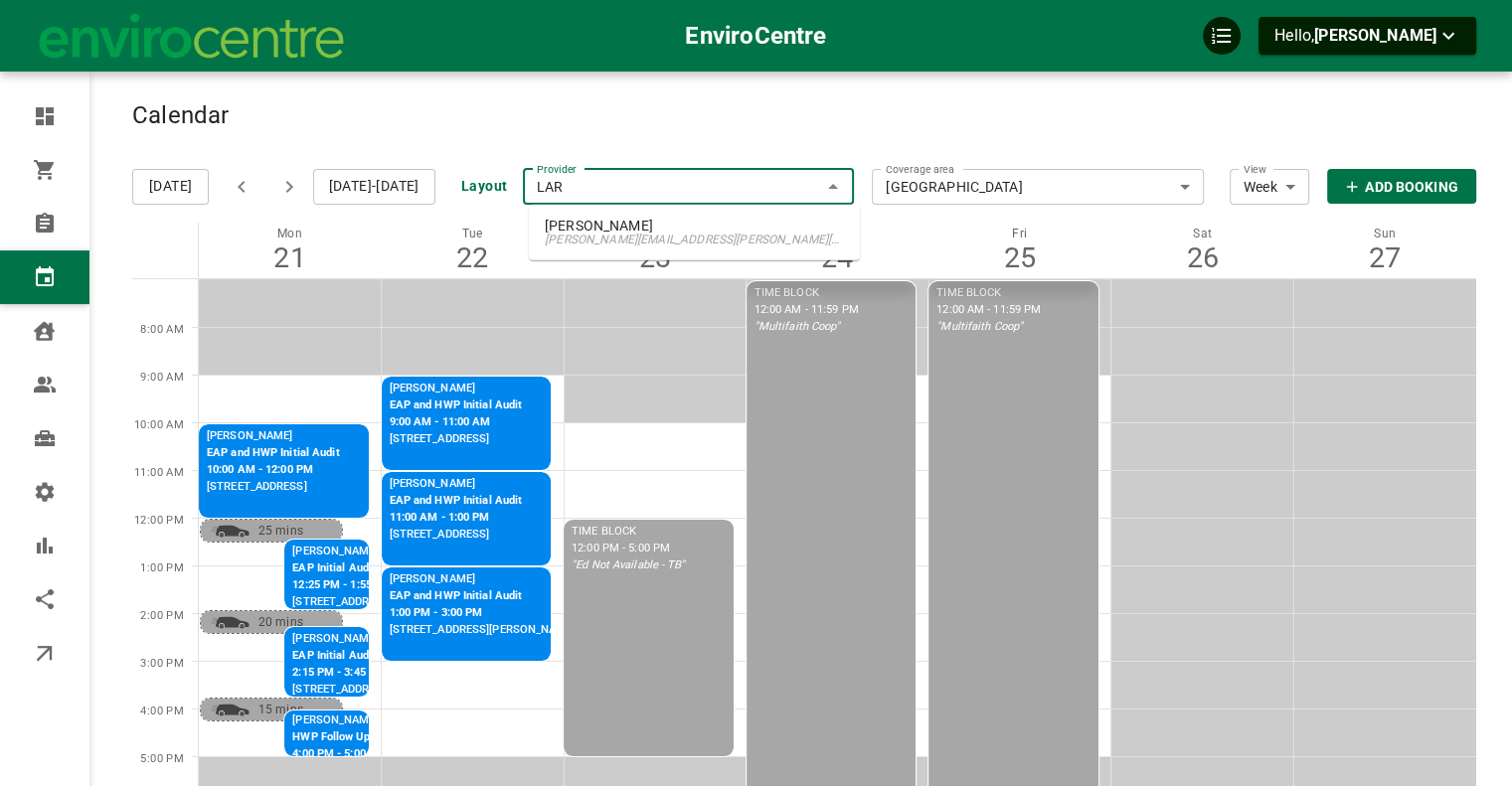 type on "LARR" 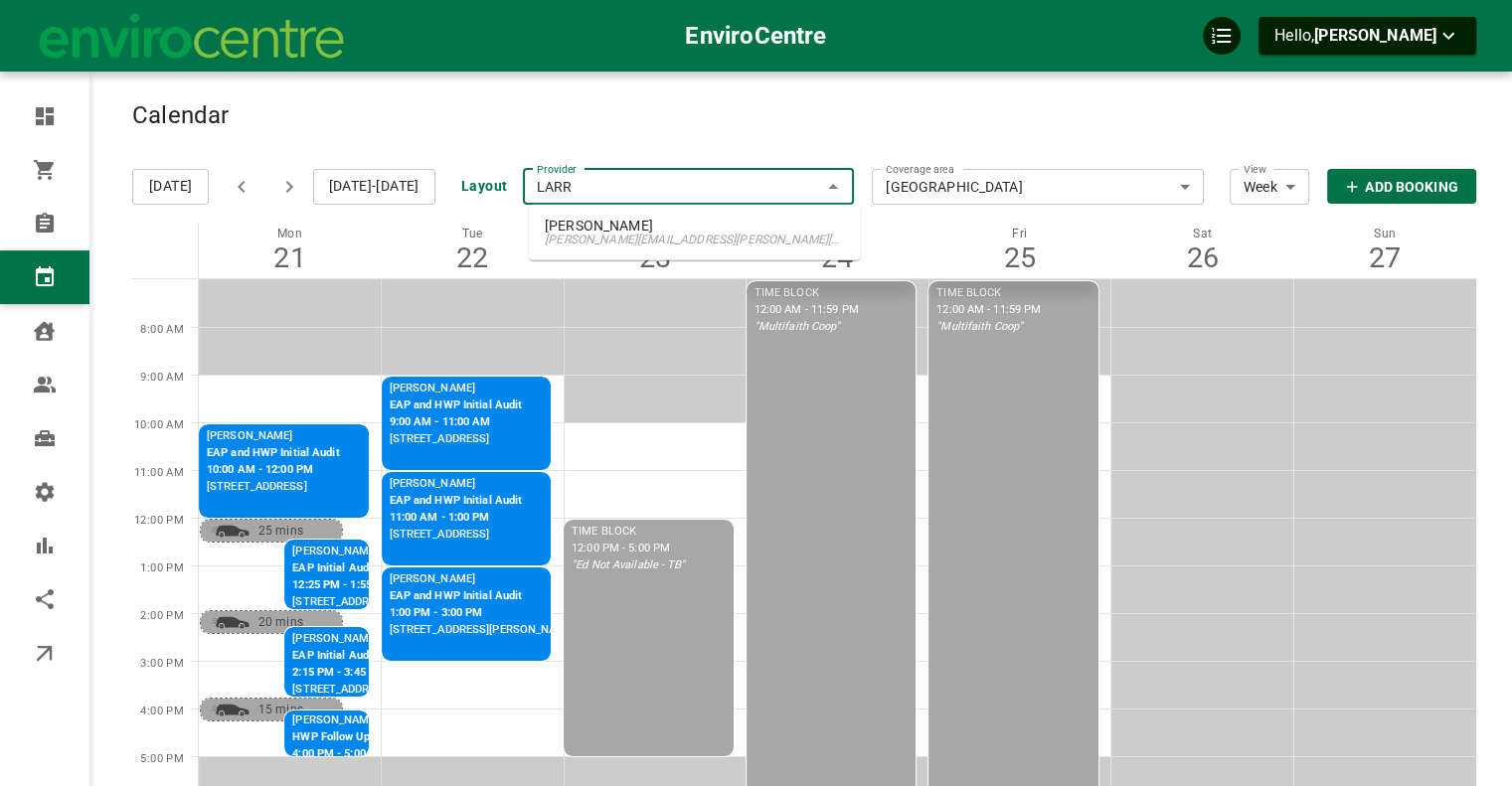 click on "[PERSON_NAME]" at bounding box center (694, 226) 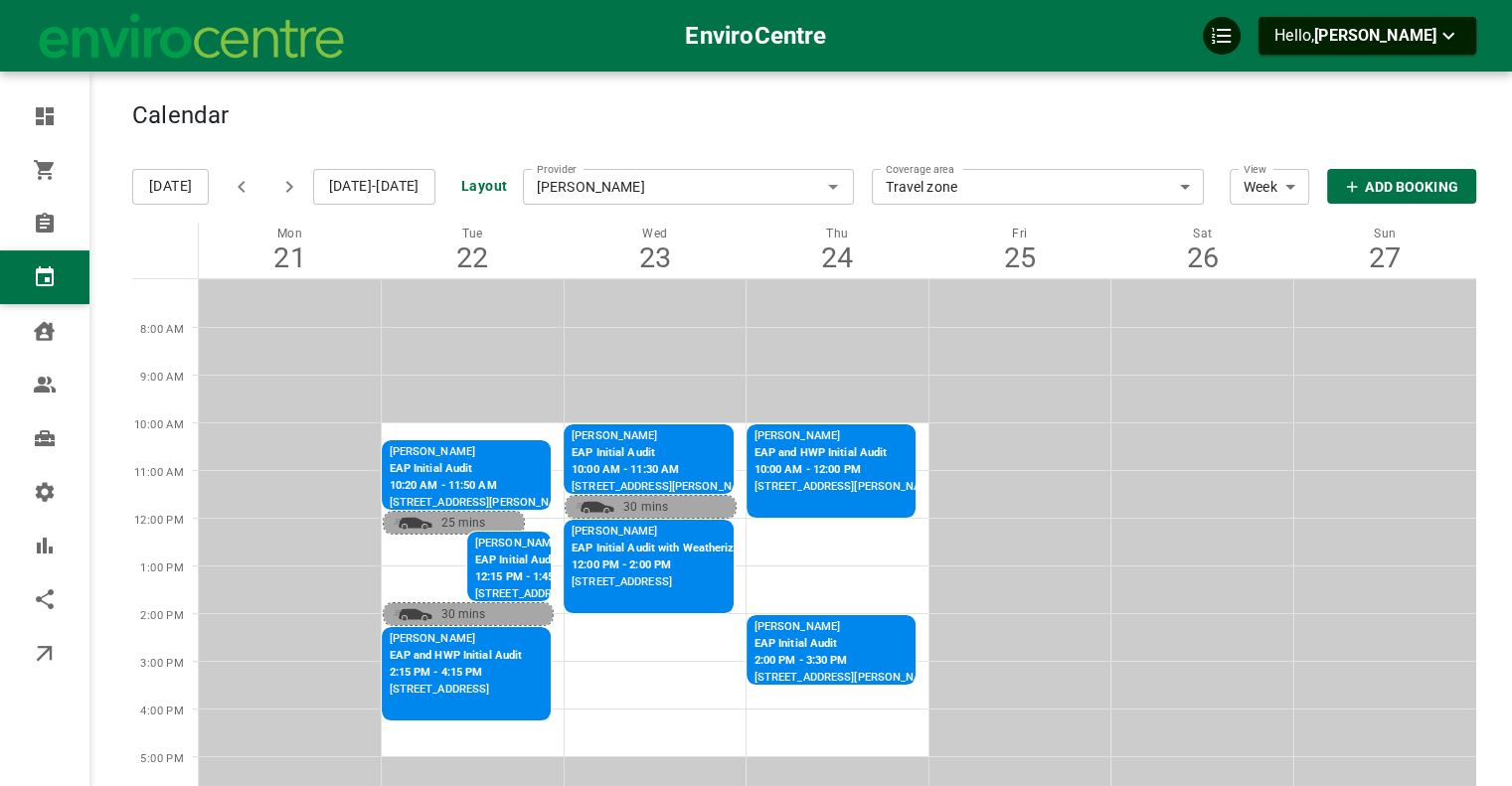 click 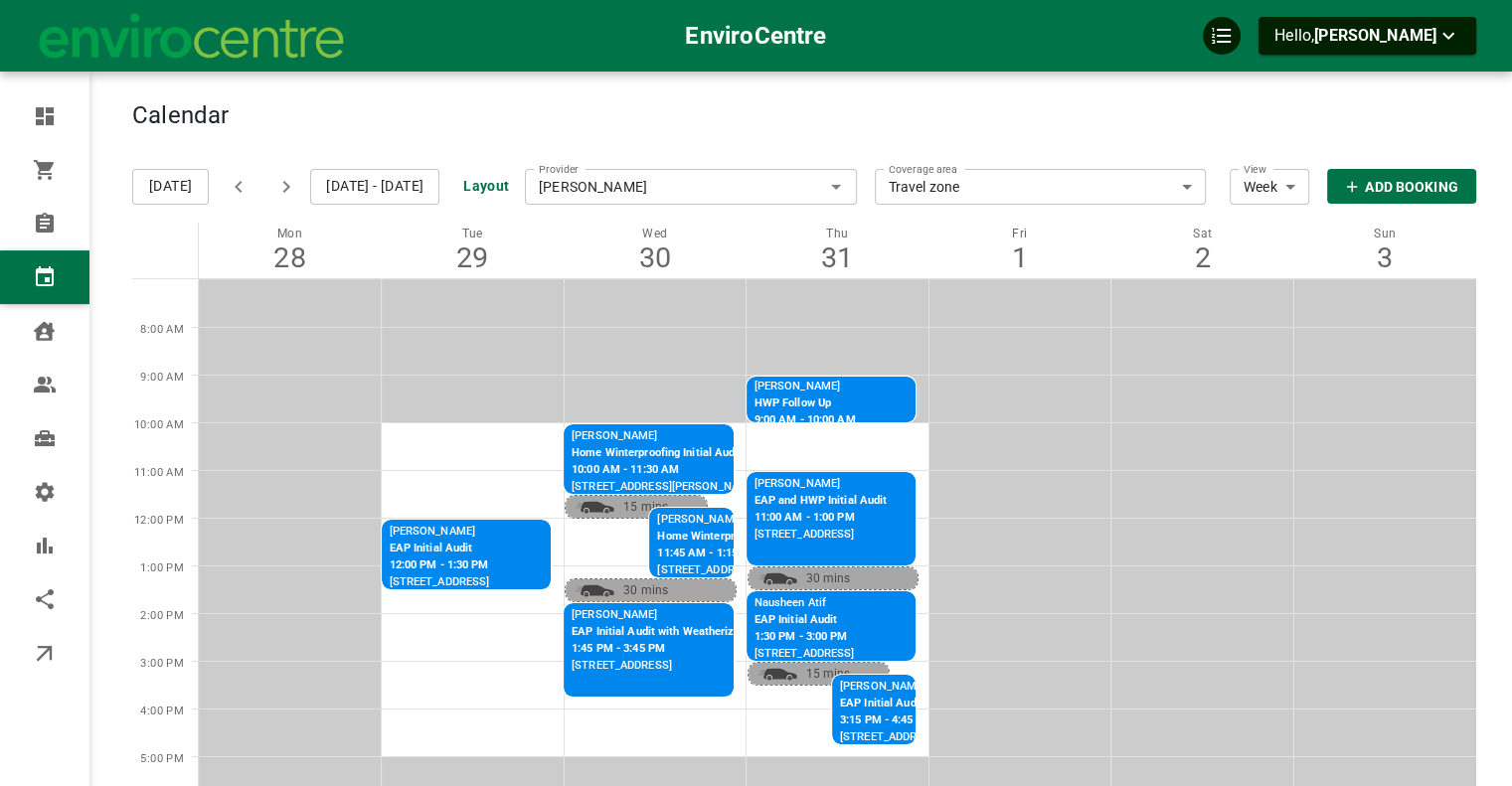 type 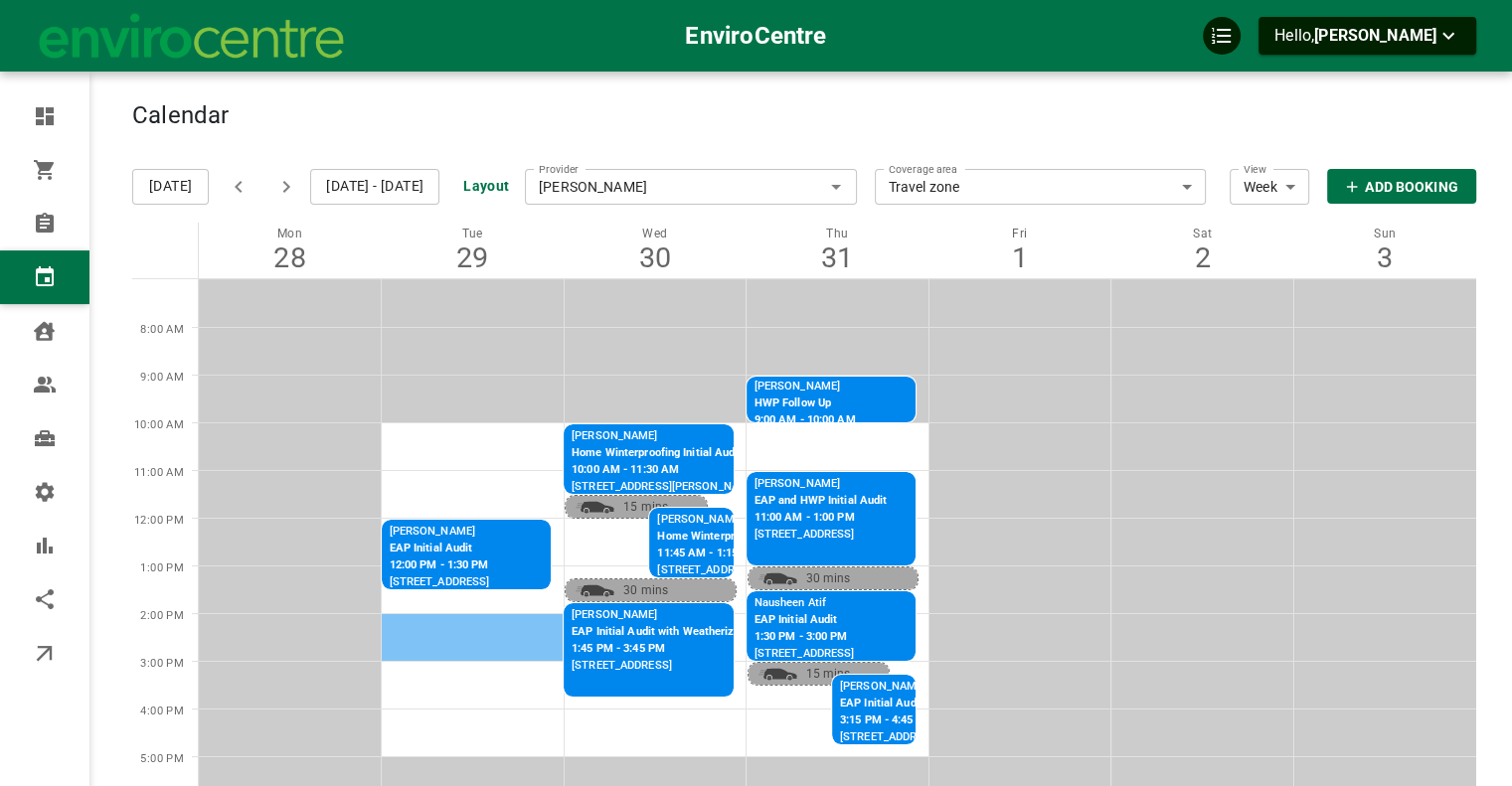 click at bounding box center [473, 637] 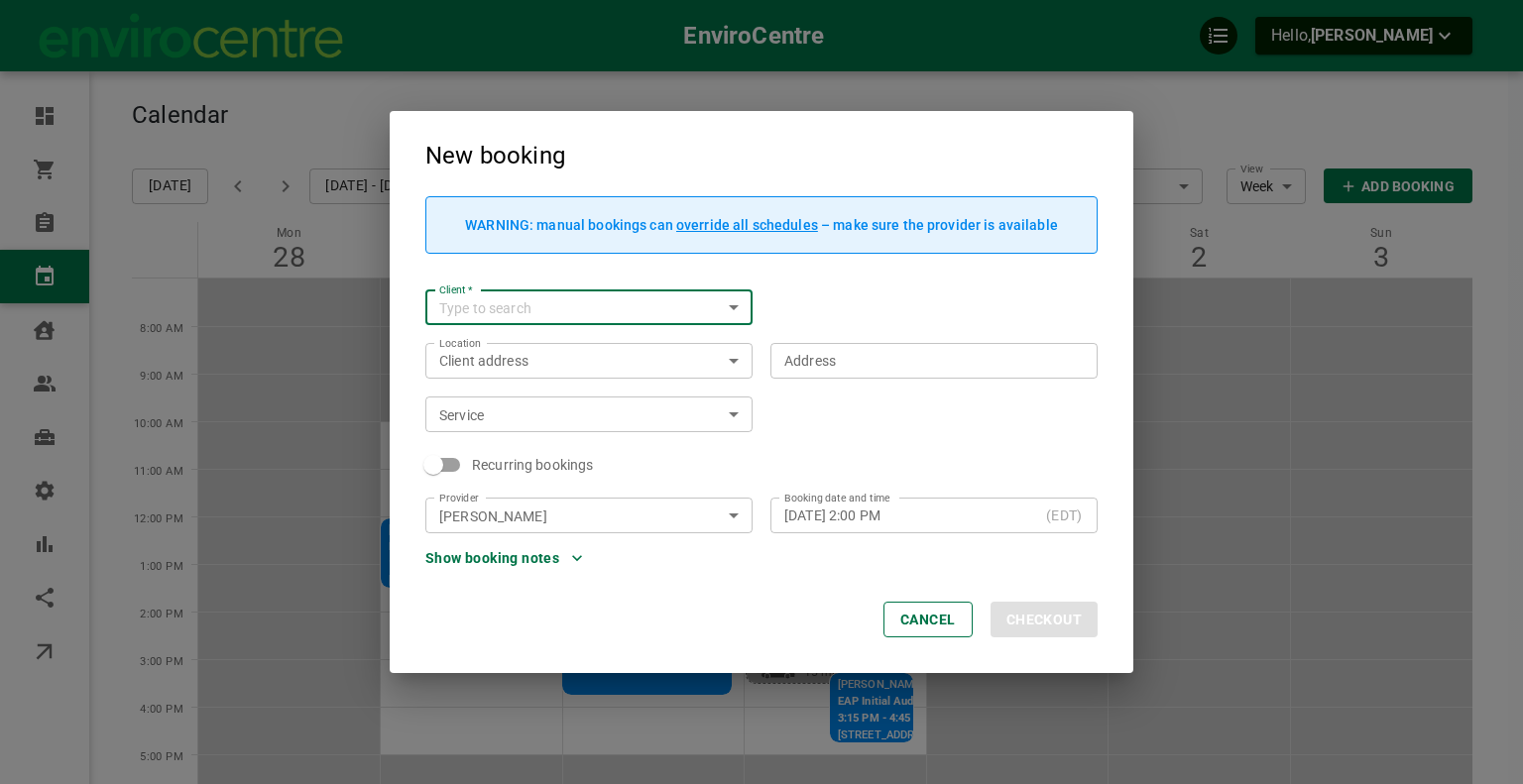 click on "Client   *" at bounding box center [572, 307] 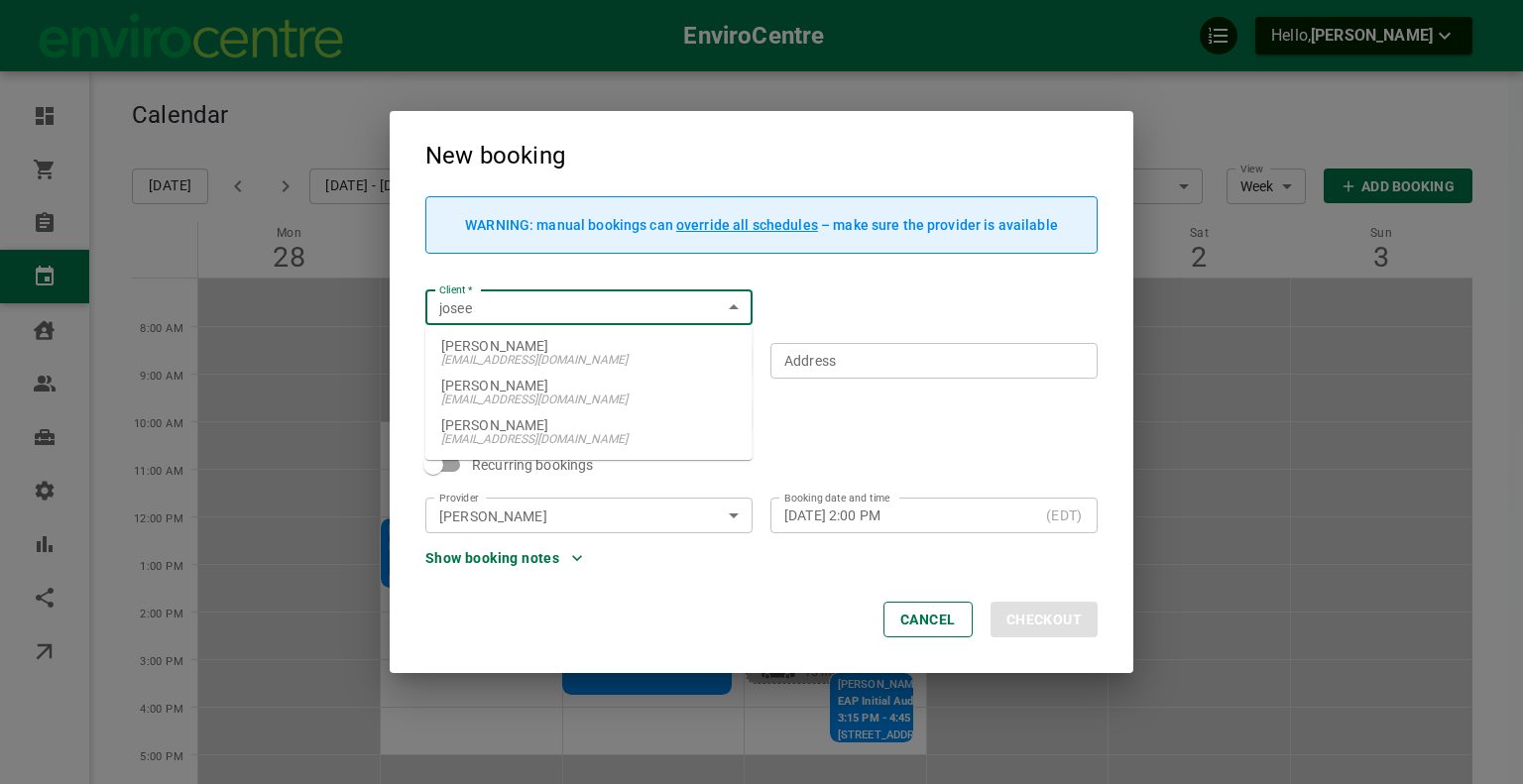 click on "[EMAIL_ADDRESS][DOMAIN_NAME]" at bounding box center [589, 360] 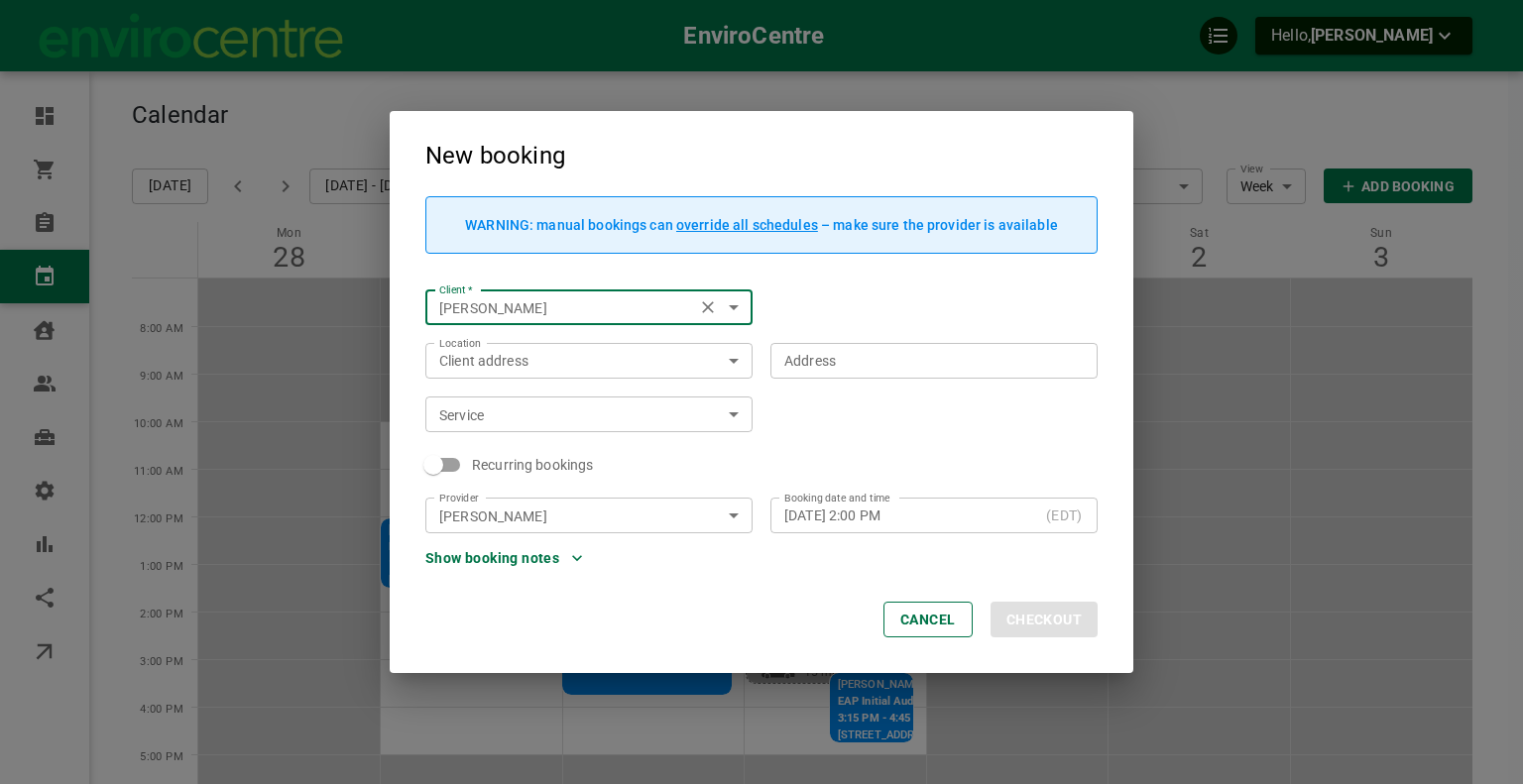 type on "[PERSON_NAME]" 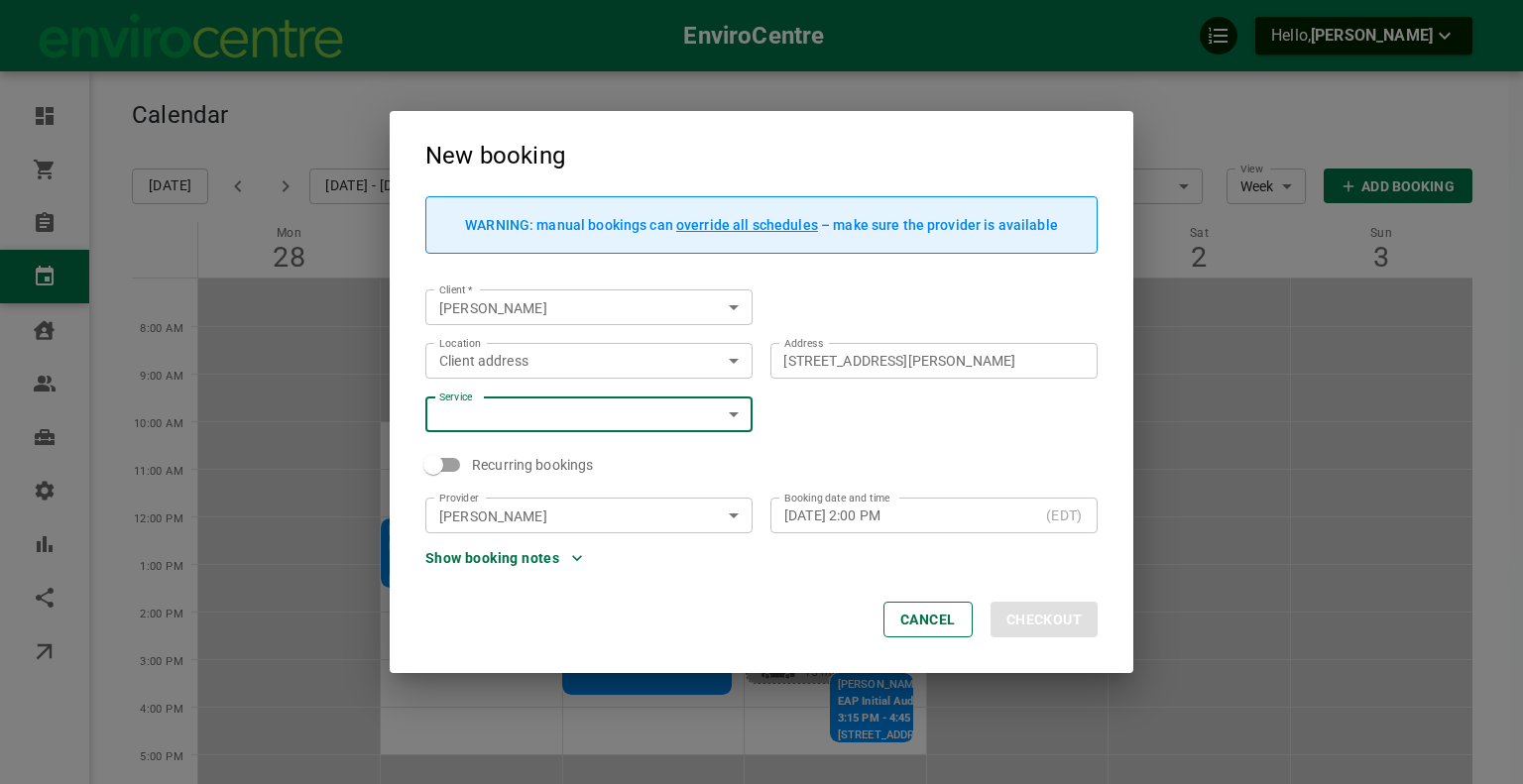 click on "EnviroCentre Hello,  [PERSON_NAME] Dashboard Orders Bookings Calendar Clients Users Services Settings Reports Integrations Online booking Calendar Add Booking [DATE] [DATE] - [DATE] Layout Provider [PERSON_NAME] Provider Coverage area Travel zone 7f70eed8-75e1-4c3b-bfec-91d6226c718e Coverage area View Week Week View Add Booking Mon 28 Tue 29 Wed 30 Thu 31 Fri 1 Sat 2 Sun 3 8:00 AM 9:00 AM 10:00 AM 11:00 AM 12:00 PM 1:00 PM 2:00 PM 3:00 PM 4:00 PM 5:00 PM 6:00 PM   [PERSON_NAME] EAP Initial Audit 12:00 PM - 1:30 PM [STREET_ADDRESS]   [PERSON_NAME] Home Winterproofing Initial Audit 10:00 AM - 11:30 AM [STREET_ADDRESS][PERSON_NAME] 15 mins 30 mins   [PERSON_NAME] EAP Initial Audit with Weatherization  1:45 PM - 3:45 PM 20154 Celtic Ln, [GEOGRAPHIC_DATA], [GEOGRAPHIC_DATA] K0C 1N0, [GEOGRAPHIC_DATA]   [PERSON_NAME] HWP Follow Up 9:00 AM - 10:00 AM [STREET_ADDRESS]   [PERSON_NAME] EAP and HWP Initial Audit 11:00 AM - 1:00 PM 30 mins" at bounding box center [762, 487] 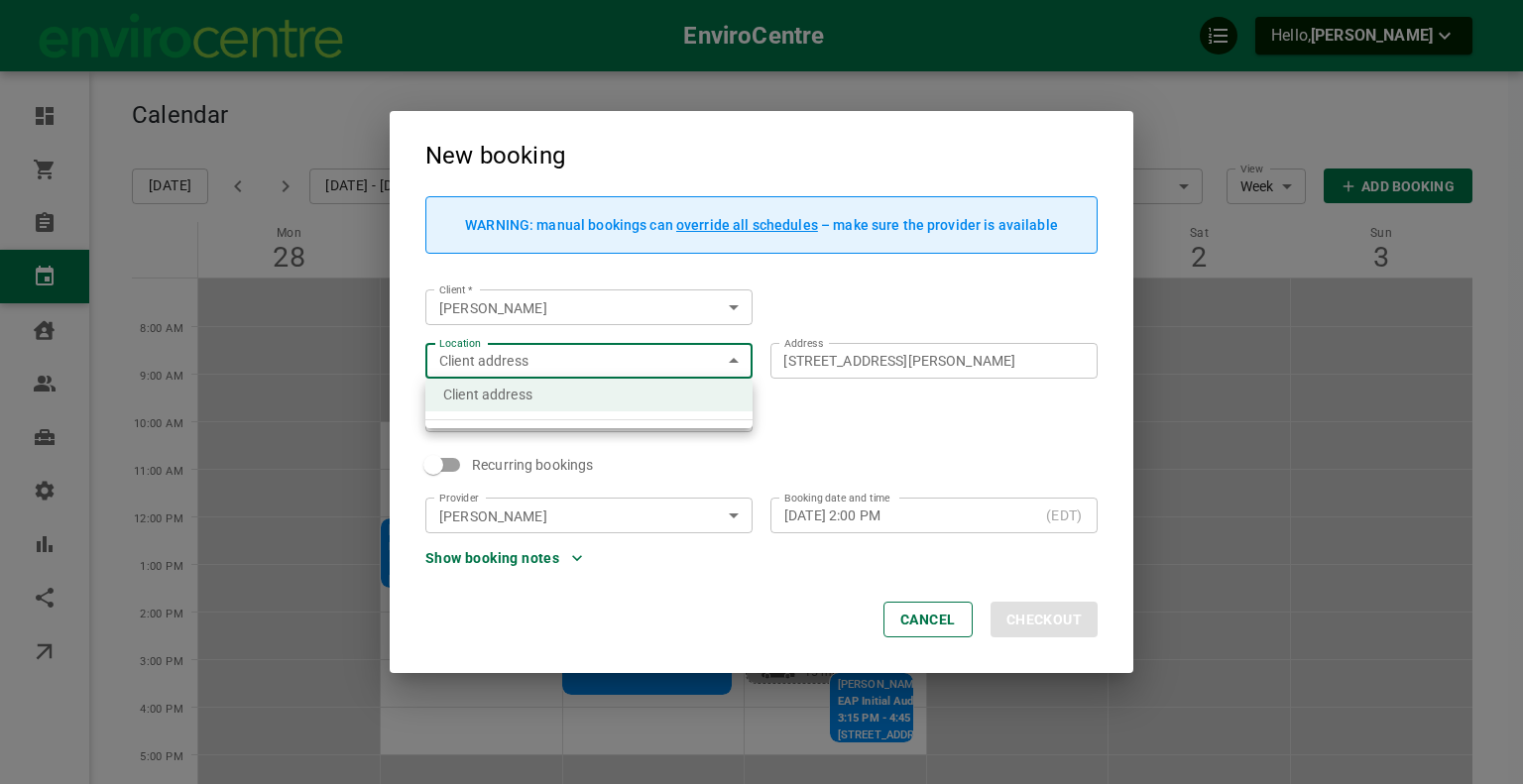click at bounding box center (762, 392) 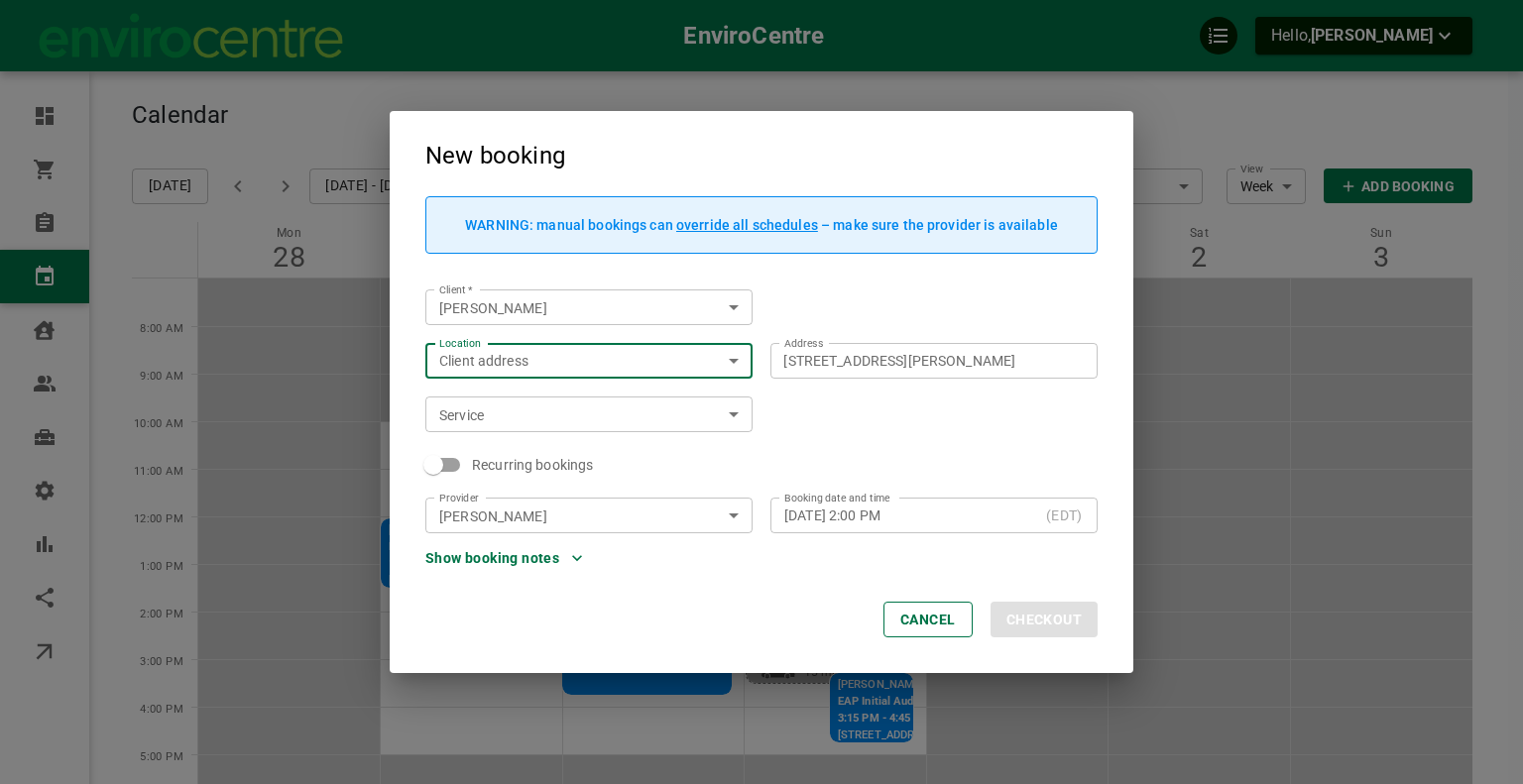 click on "EnviroCentre Hello,  [PERSON_NAME] Dashboard Orders Bookings Calendar Clients Users Services Settings Reports Integrations Online booking Calendar Add Booking [DATE] [DATE] - [DATE] Layout Provider [PERSON_NAME] Provider Coverage area Travel zone 7f70eed8-75e1-4c3b-bfec-91d6226c718e Coverage area View Week Week View Add Booking Mon 28 Tue 29 Wed 30 Thu 31 Fri 1 Sat 2 Sun 3 8:00 AM 9:00 AM 10:00 AM 11:00 AM 12:00 PM 1:00 PM 2:00 PM 3:00 PM 4:00 PM 5:00 PM 6:00 PM   [PERSON_NAME] EAP Initial Audit 12:00 PM - 1:30 PM [STREET_ADDRESS]   [PERSON_NAME] Home Winterproofing Initial Audit 10:00 AM - 11:30 AM [STREET_ADDRESS][PERSON_NAME] 15 mins 30 mins   [PERSON_NAME] EAP Initial Audit with Weatherization  1:45 PM - 3:45 PM 20154 Celtic Ln, [GEOGRAPHIC_DATA], [GEOGRAPHIC_DATA] K0C 1N0, [GEOGRAPHIC_DATA]   [PERSON_NAME] HWP Follow Up 9:00 AM - 10:00 AM [STREET_ADDRESS]   [PERSON_NAME] EAP and HWP Initial Audit 11:00 AM - 1:00 PM 30 mins" at bounding box center [762, 487] 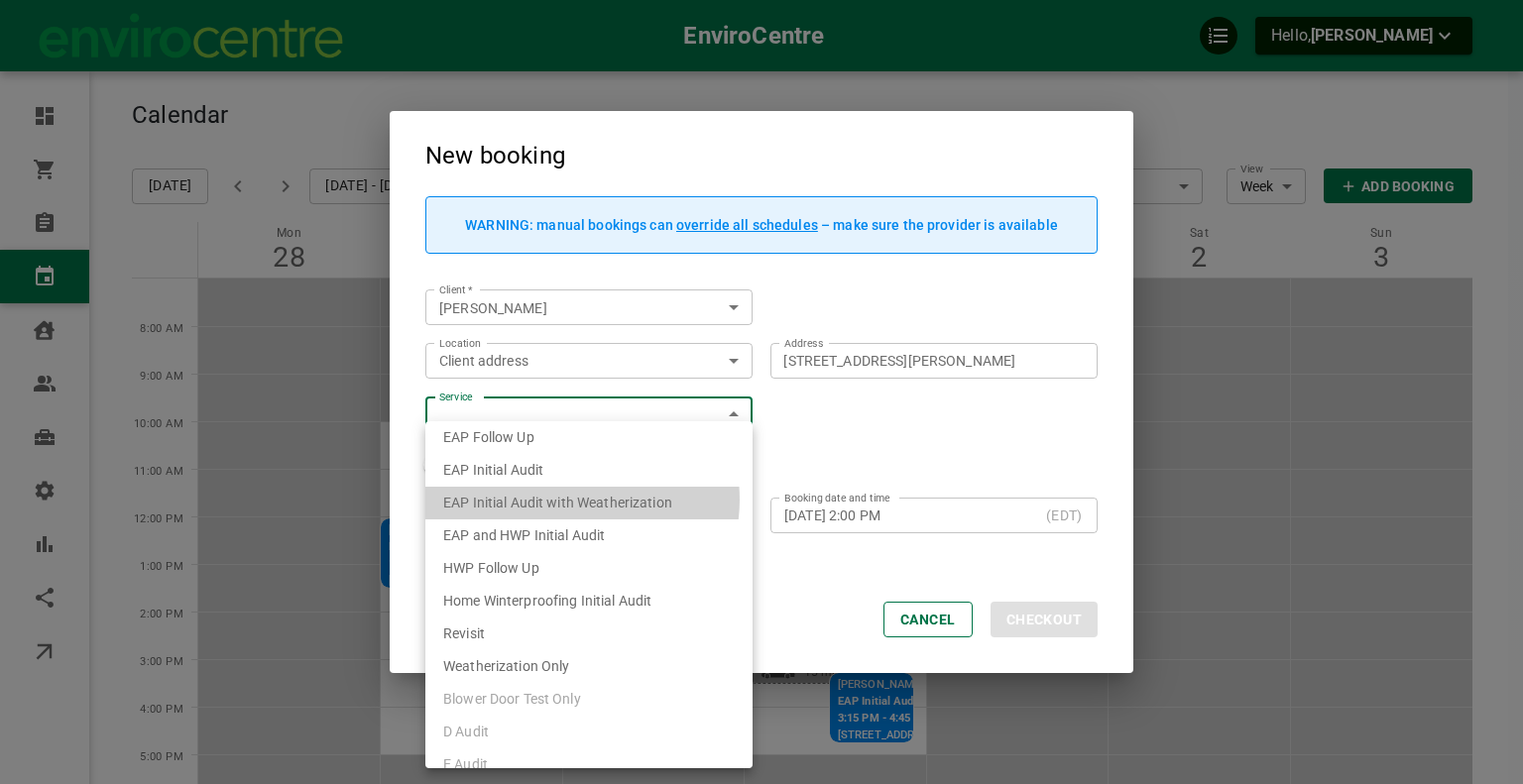 click on "EAP Initial Audit with Weatherization" at bounding box center (557, 503) 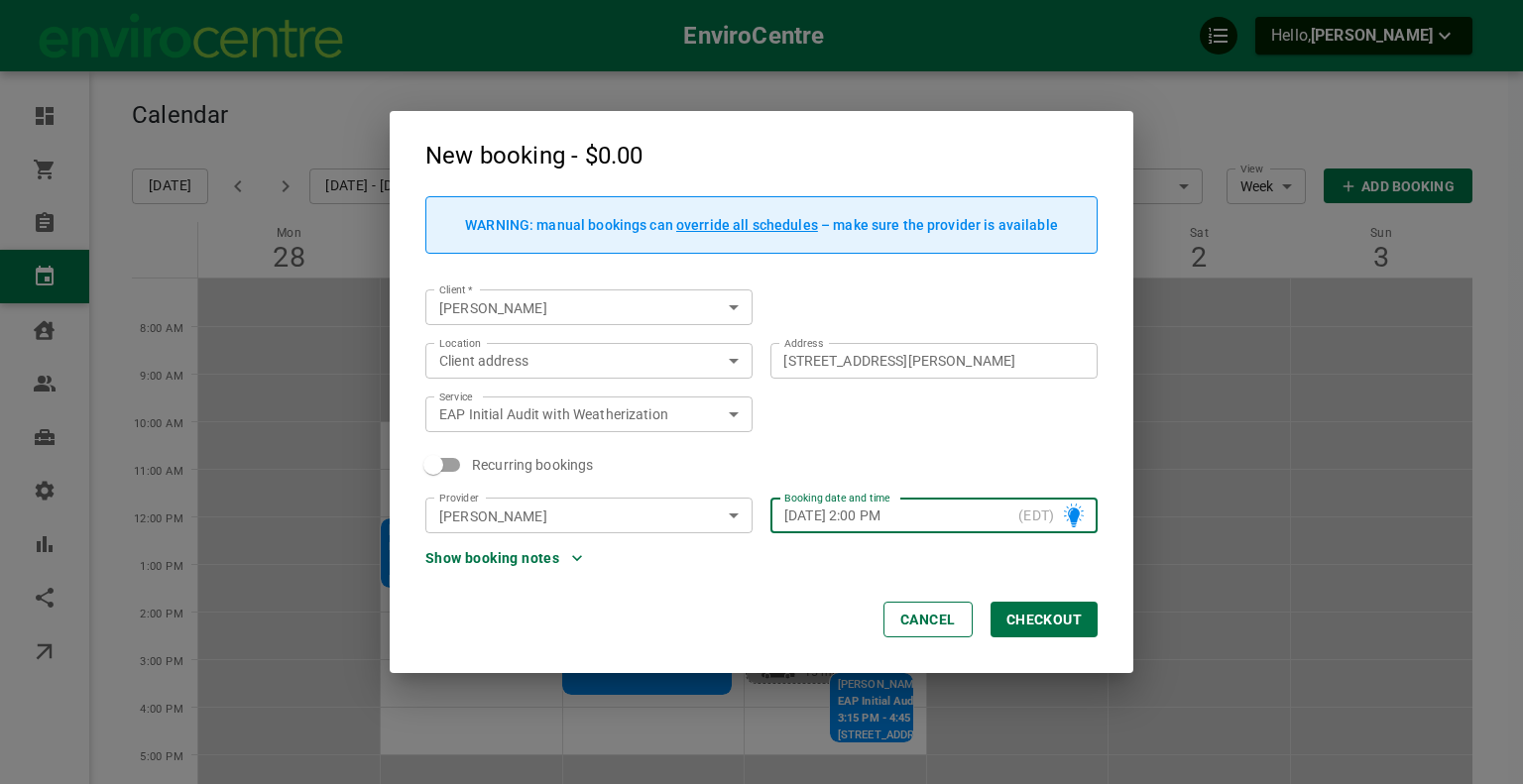 click on "Show booking notes" at bounding box center (504, 558) 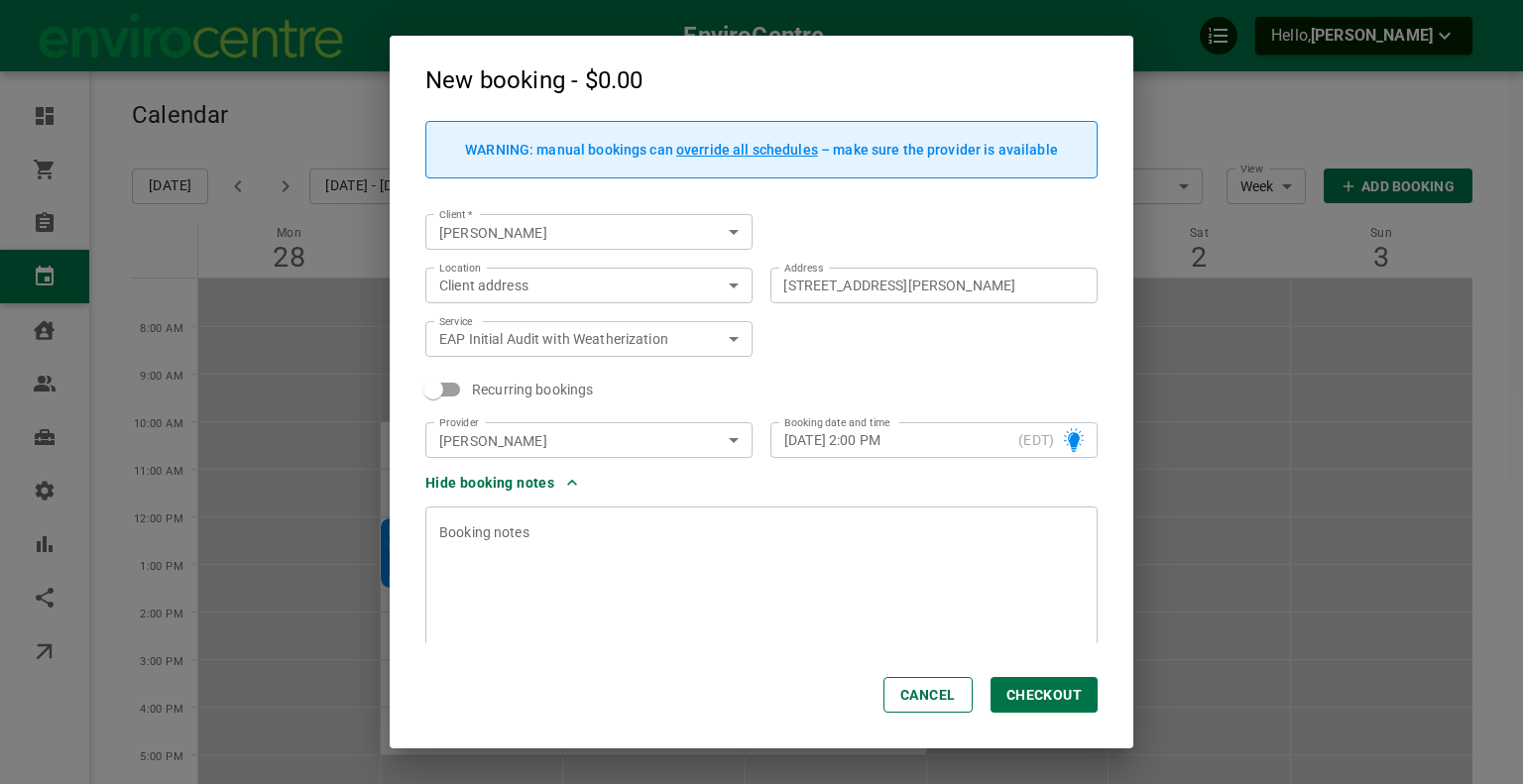 click at bounding box center [762, 581] 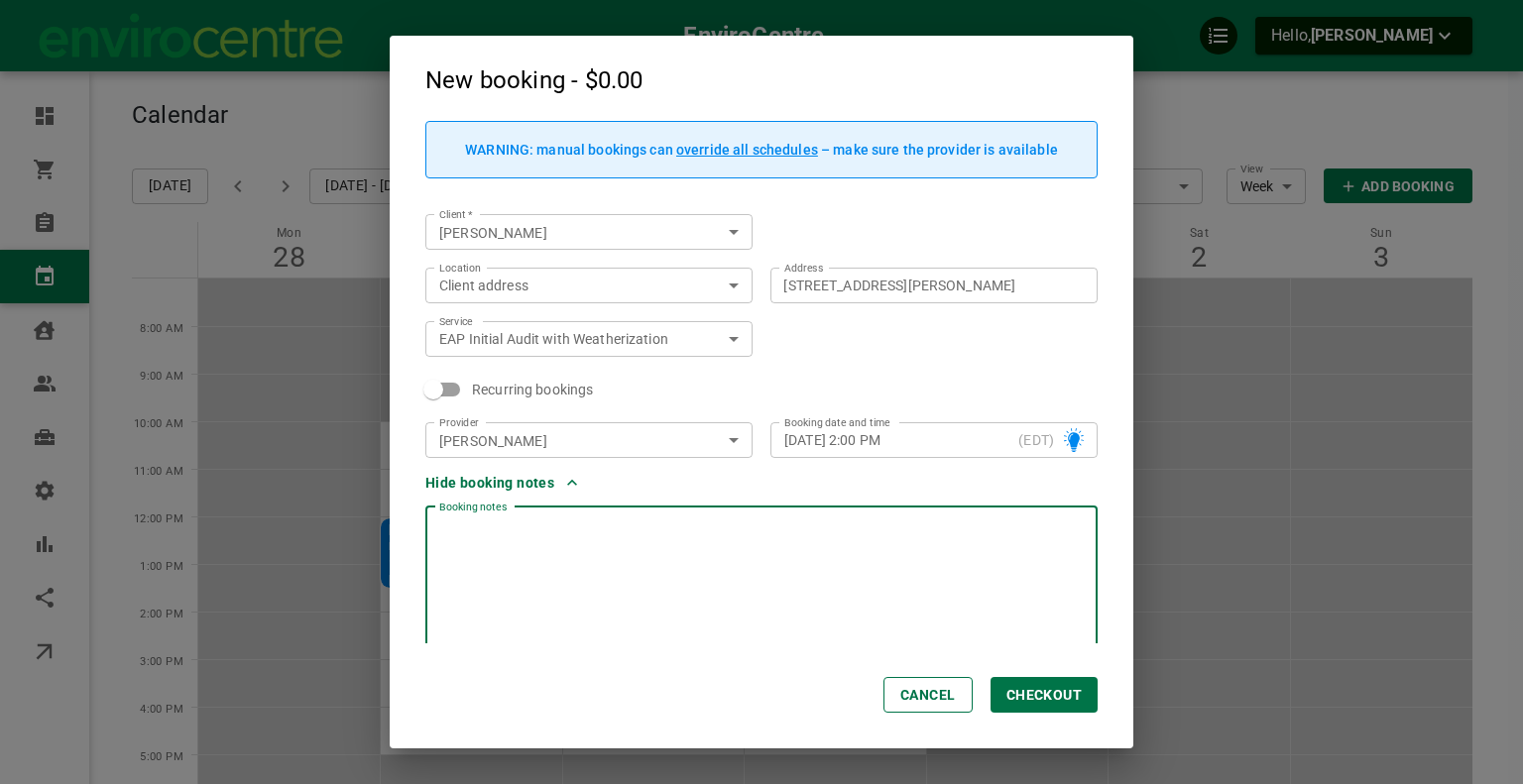 type 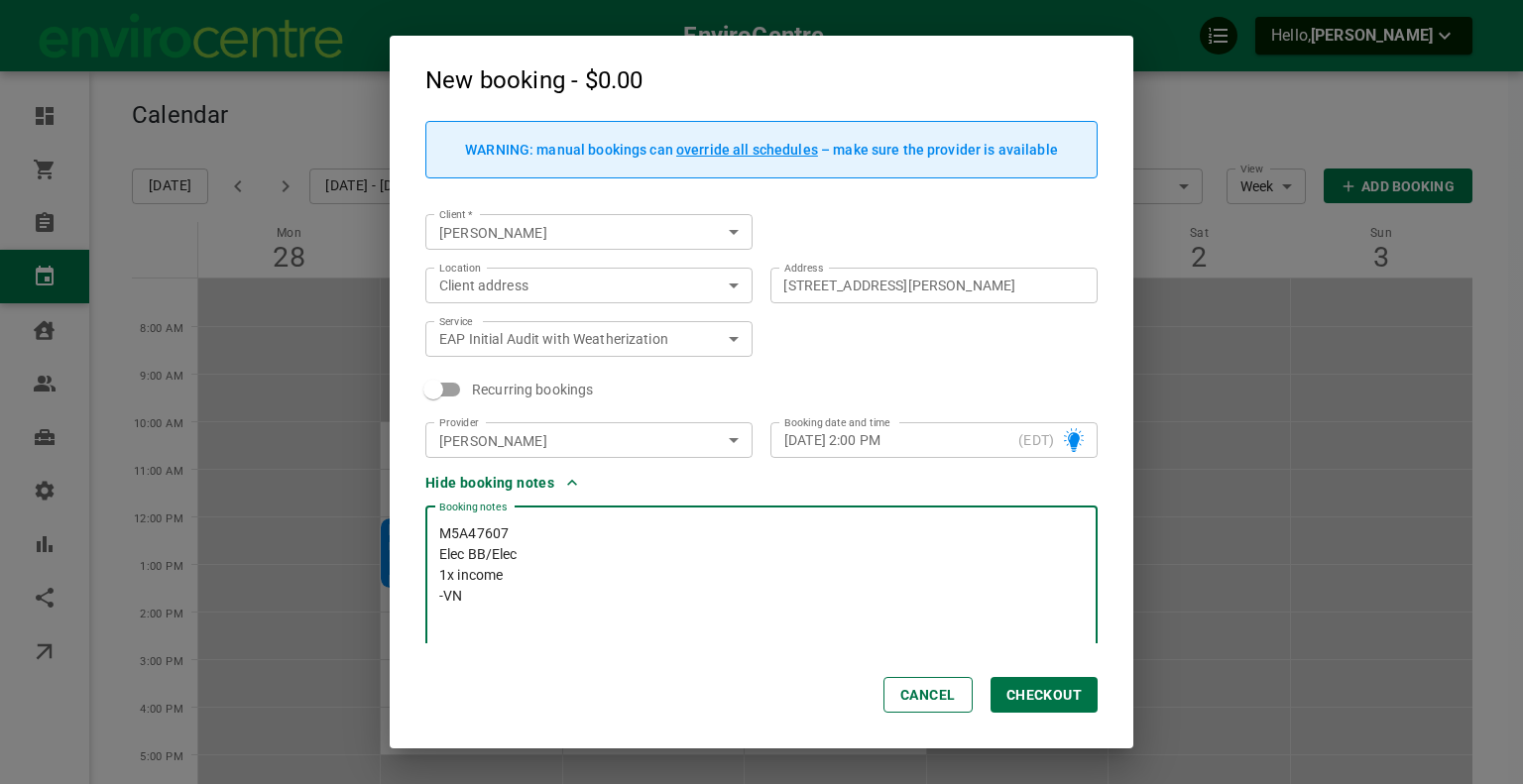 scroll, scrollTop: 13, scrollLeft: 0, axis: vertical 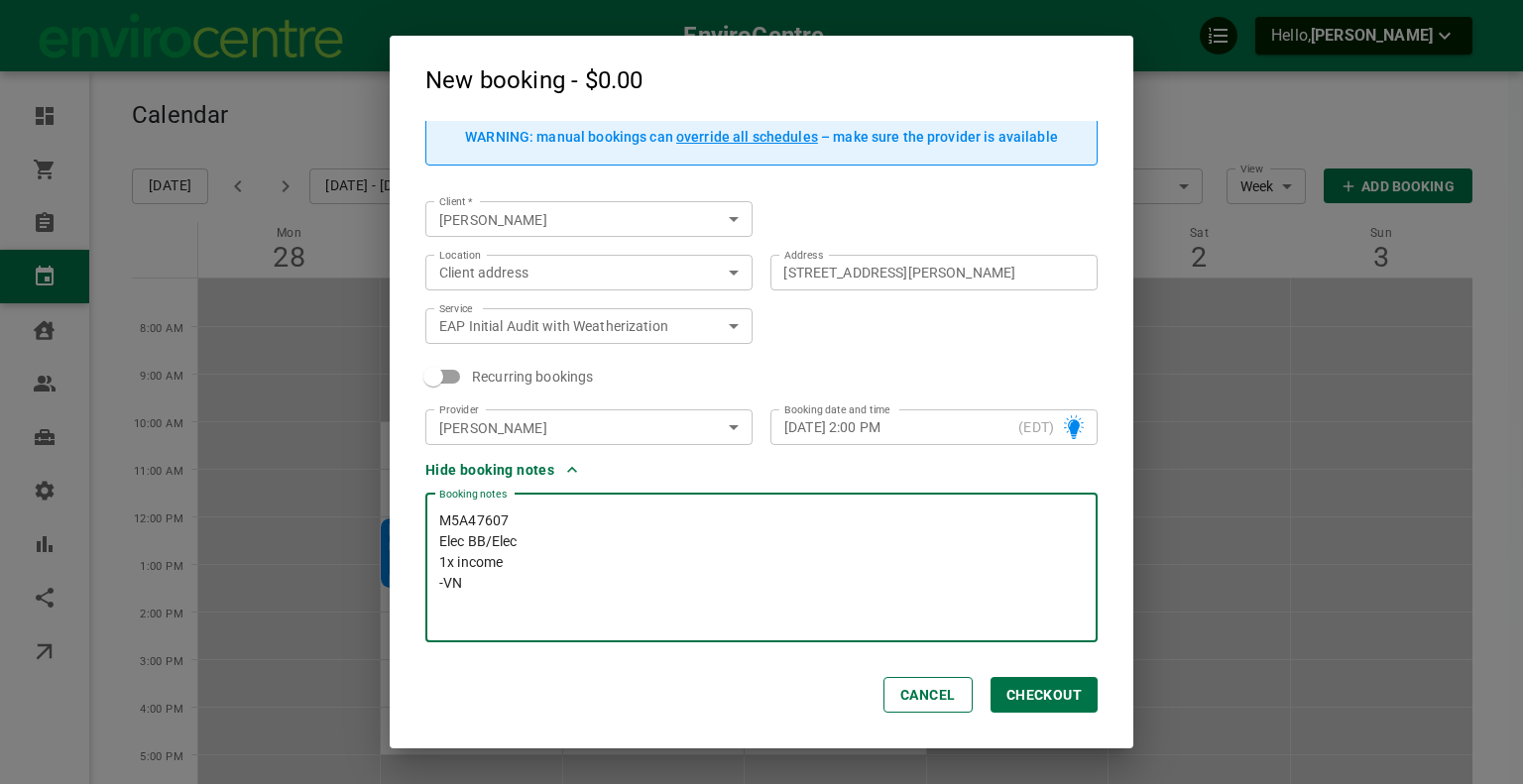 click on "Checkout" at bounding box center (1044, 695) 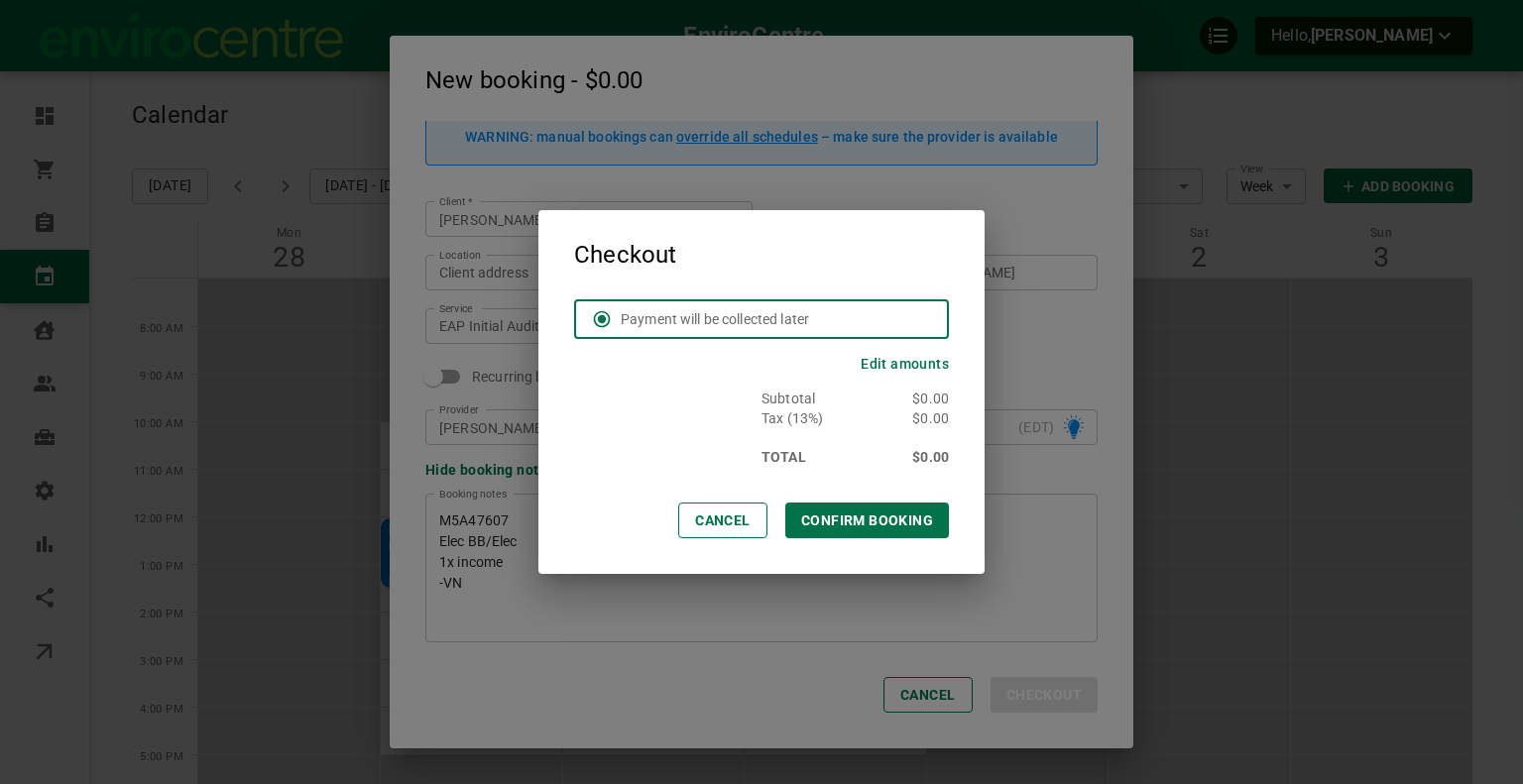 click on "Cancel CONFIRM BOOKING" at bounding box center [762, 520] 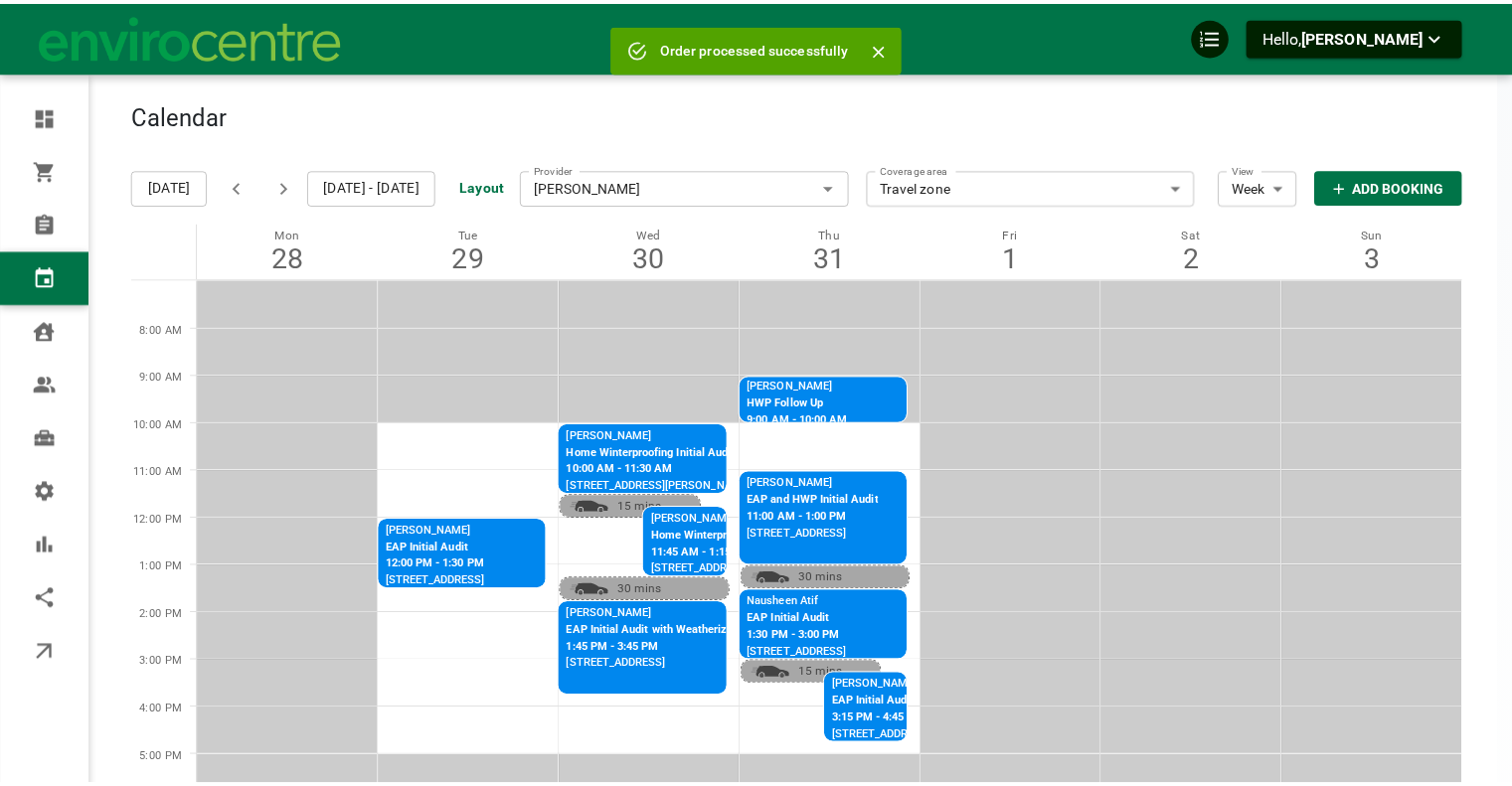 scroll, scrollTop: 0, scrollLeft: 0, axis: both 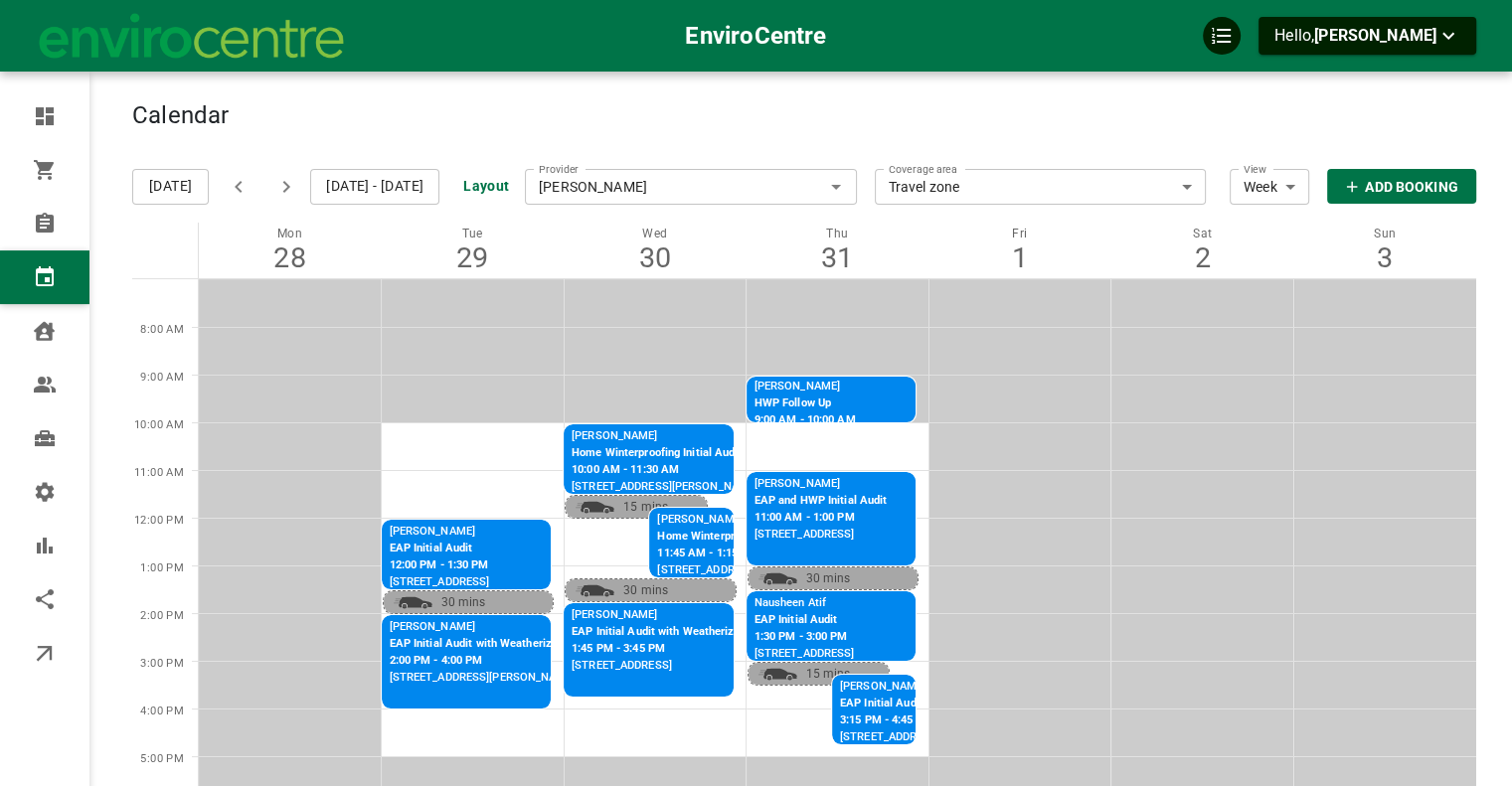 click on "Calendar Add Booking" at bounding box center [804, 126] 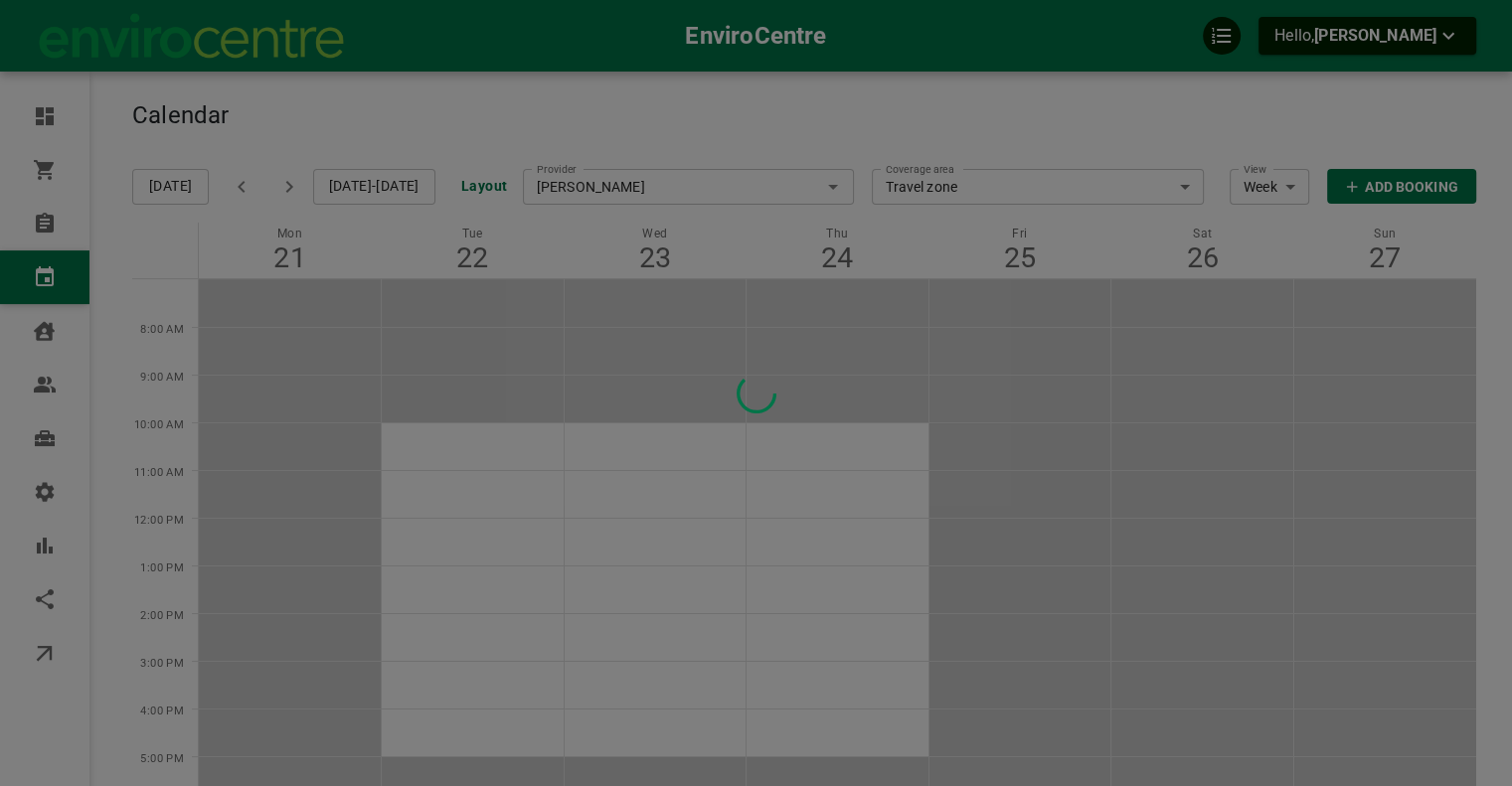 type 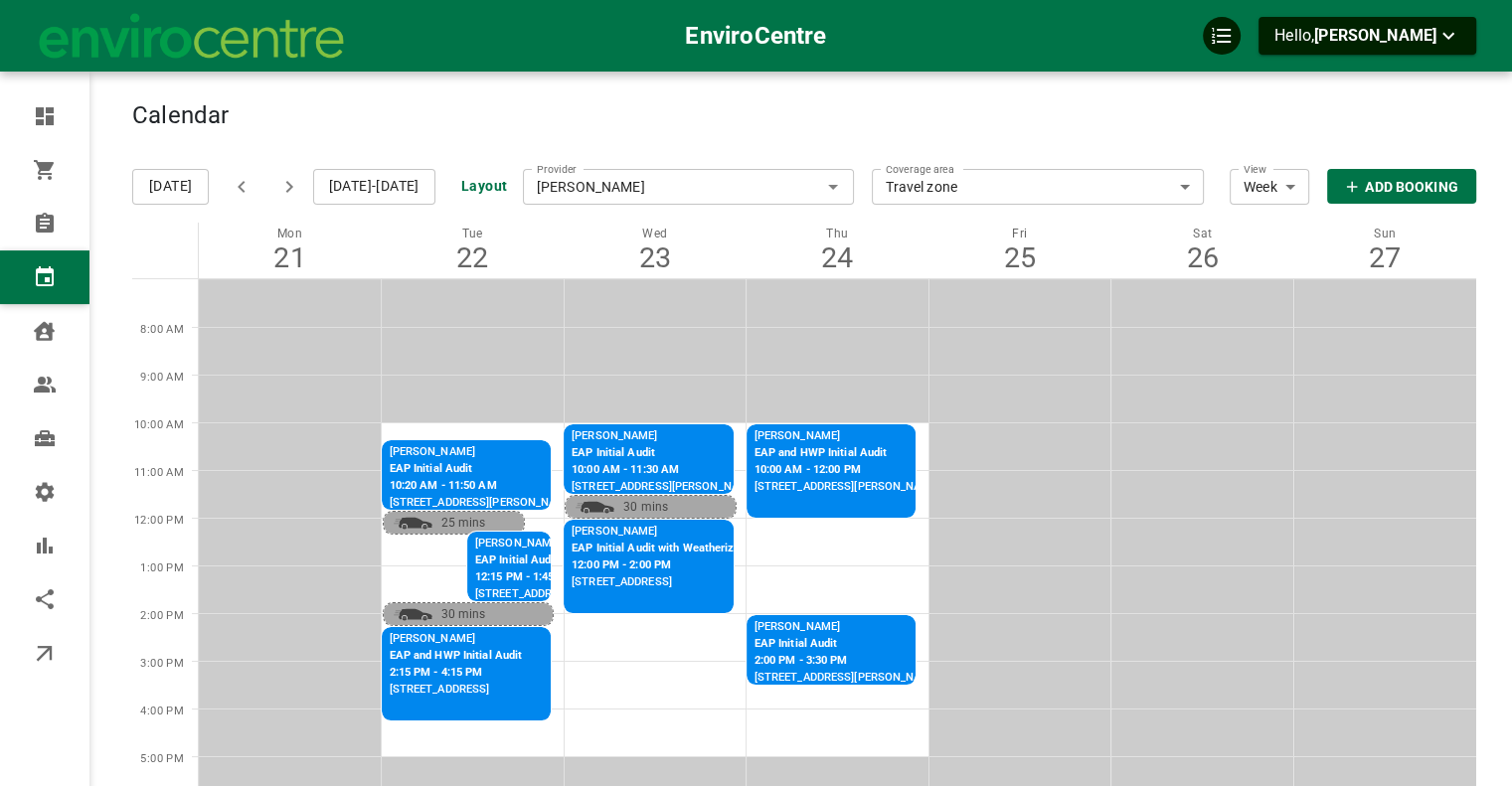 click on "Provider [PERSON_NAME] Provider" at bounding box center [689, 187] 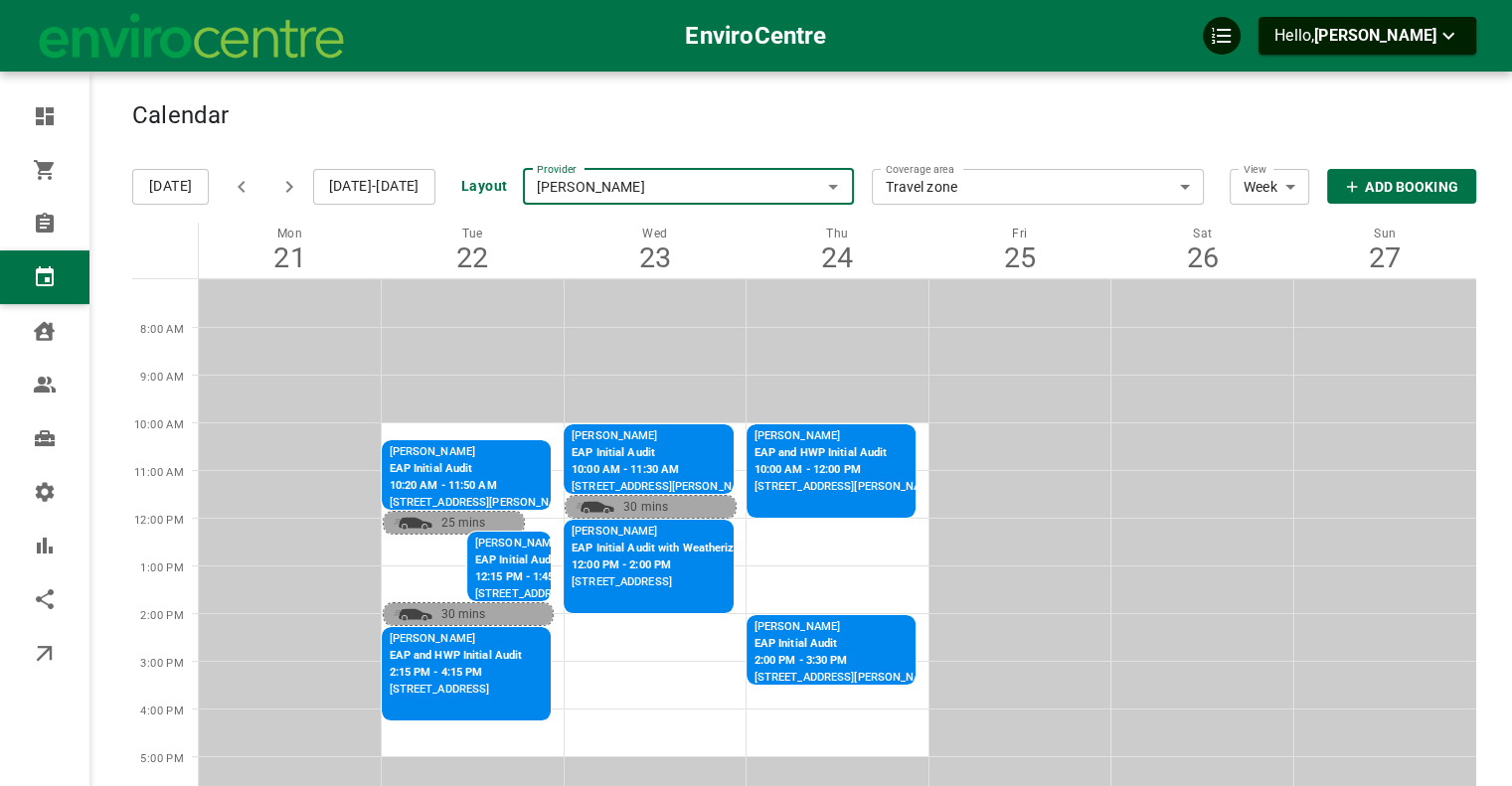 click on "[PERSON_NAME]" at bounding box center [689, 187] 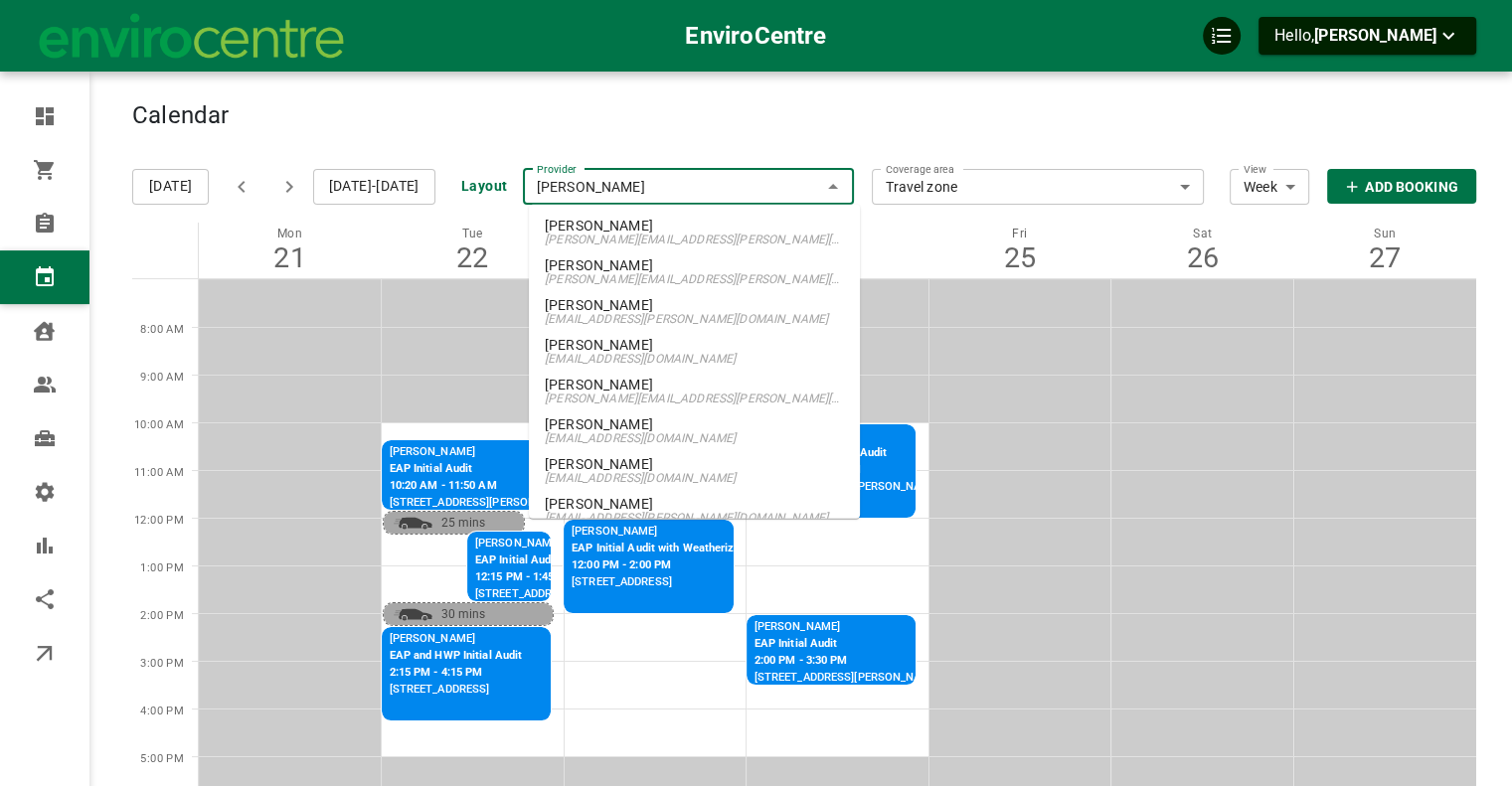 scroll, scrollTop: 330, scrollLeft: 0, axis: vertical 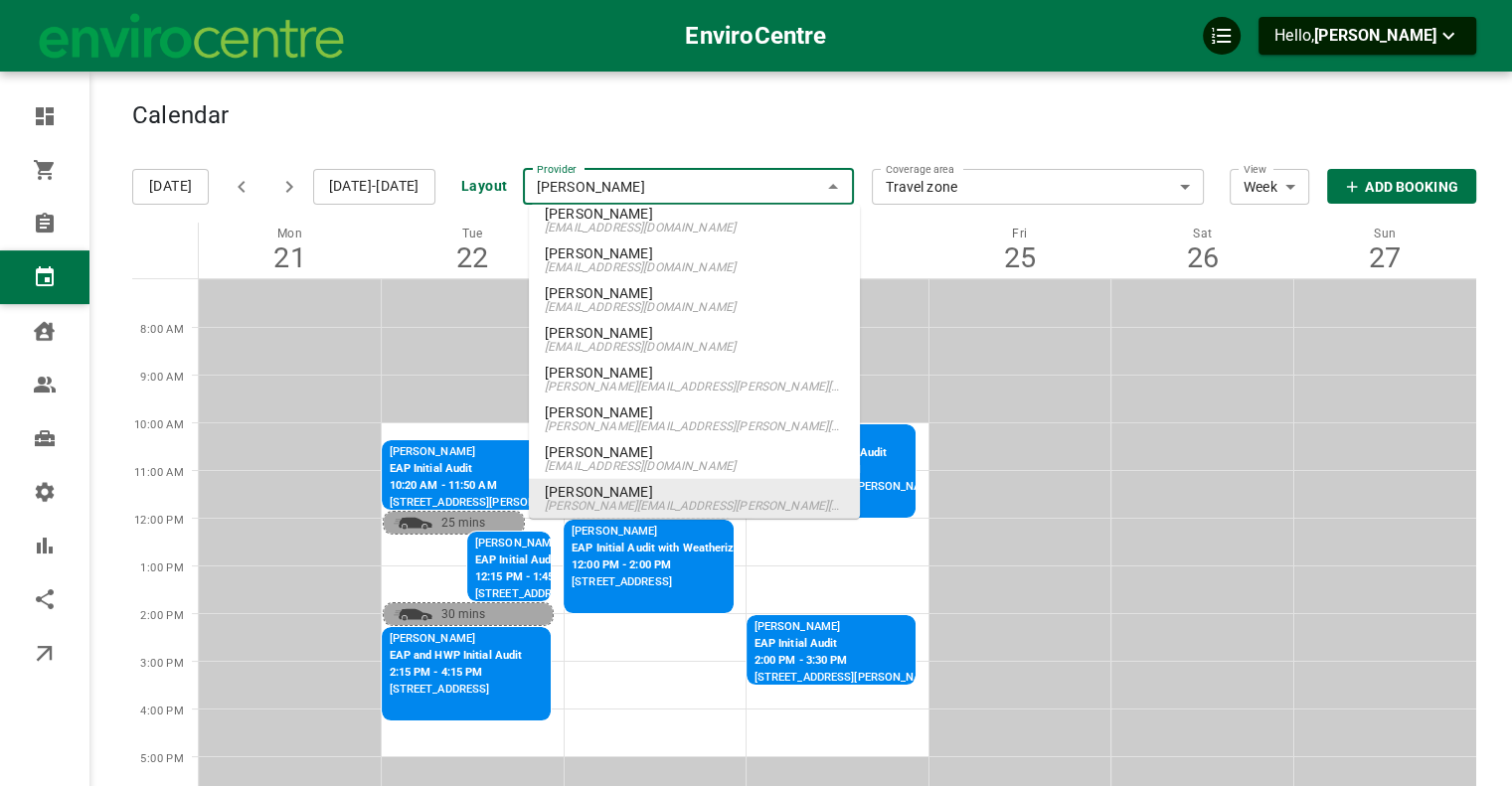 click on "[PERSON_NAME]" at bounding box center (689, 187) 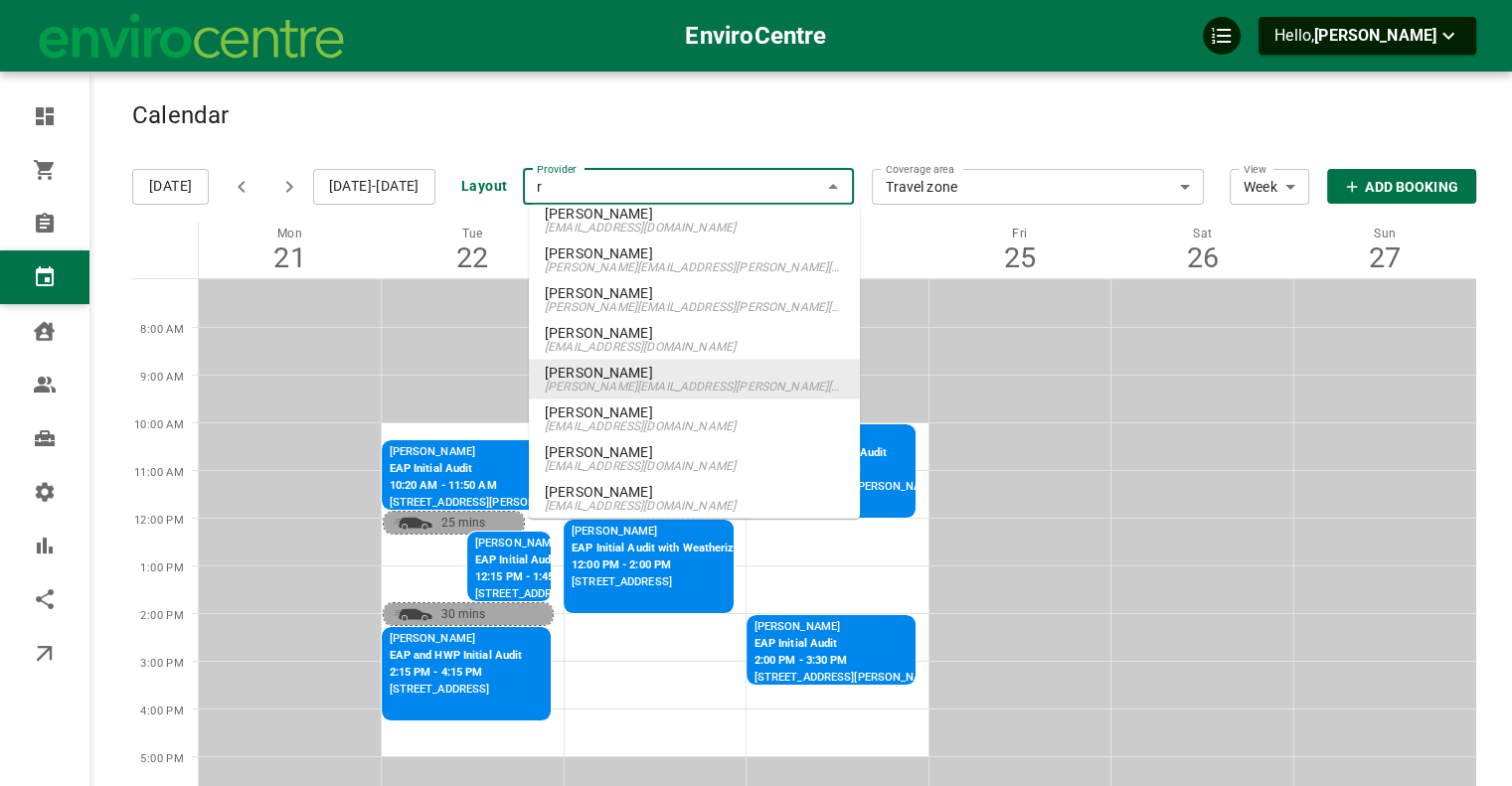 scroll, scrollTop: 0, scrollLeft: 0, axis: both 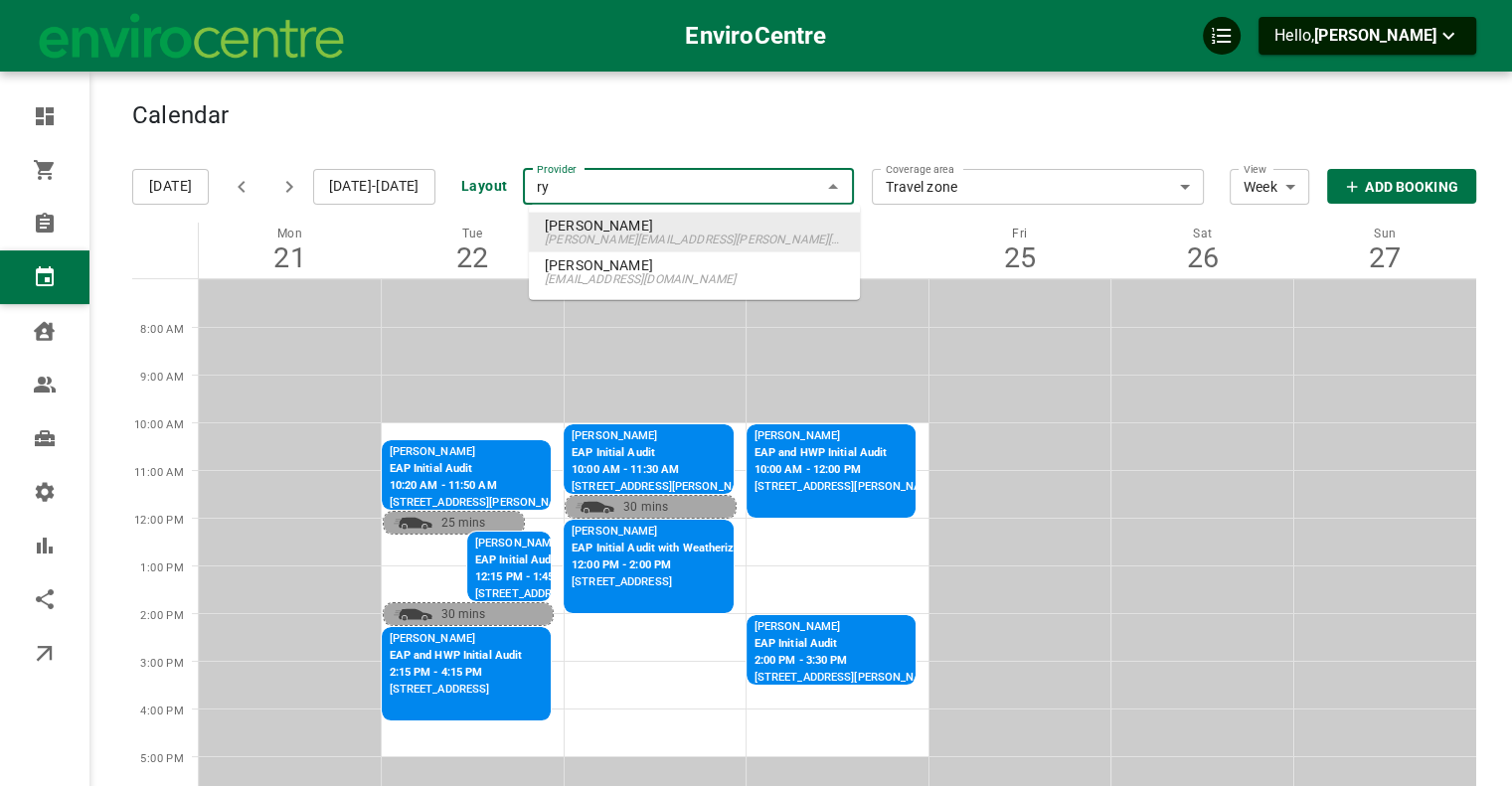 type on "rya" 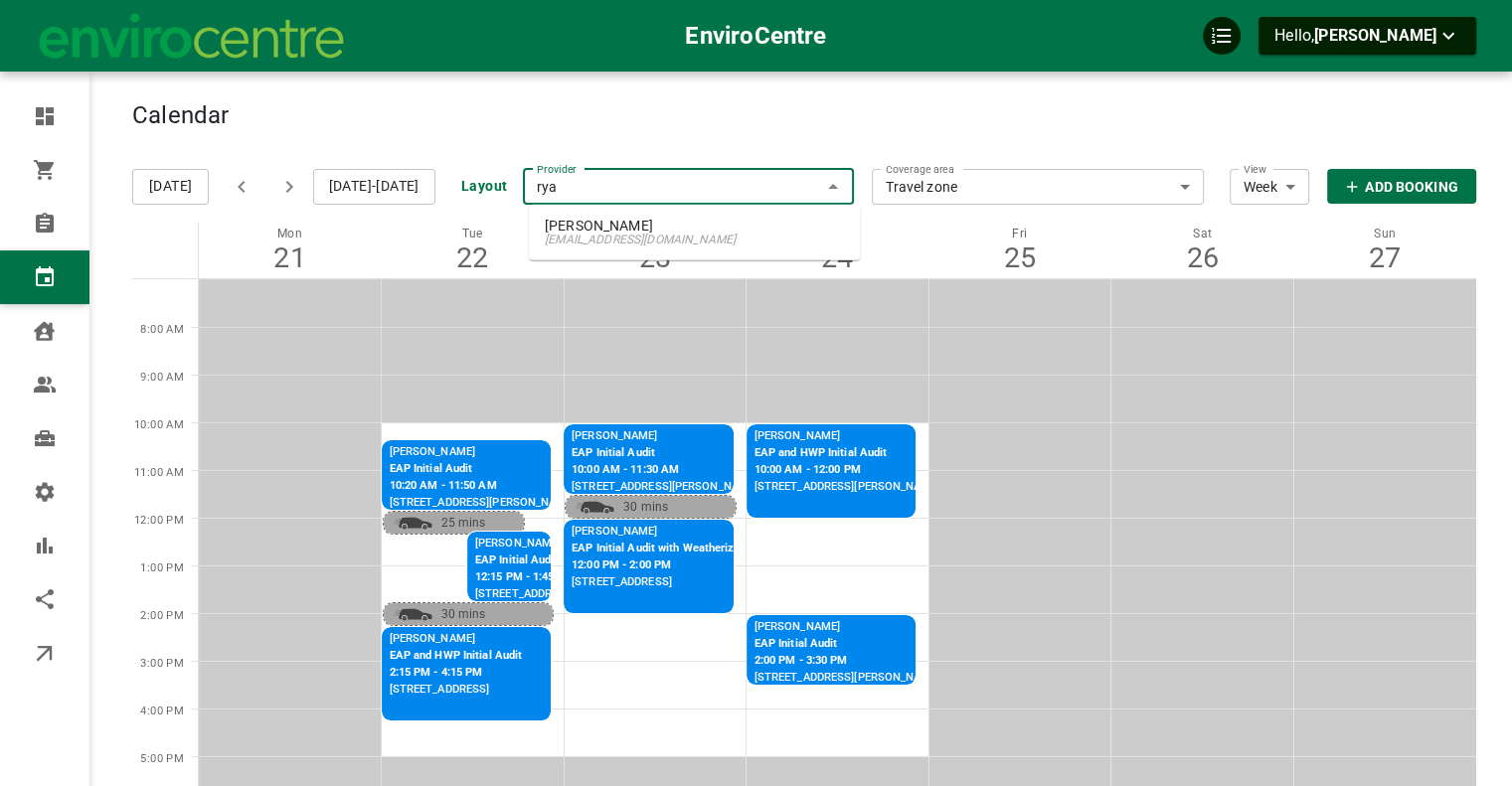 click on "[EMAIL_ADDRESS][DOMAIN_NAME]" at bounding box center (694, 239) 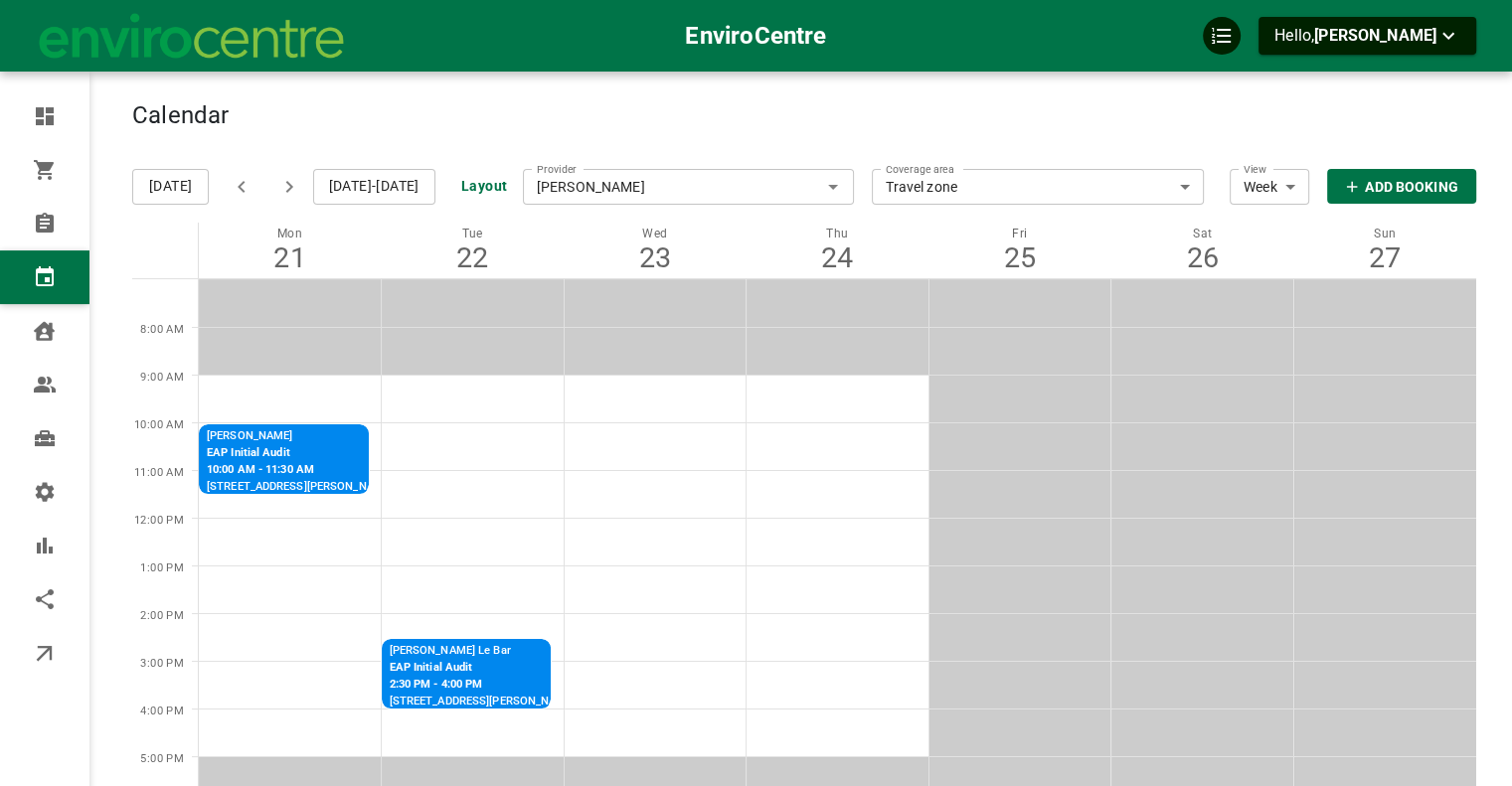click on "[PERSON_NAME]" at bounding box center [689, 187] 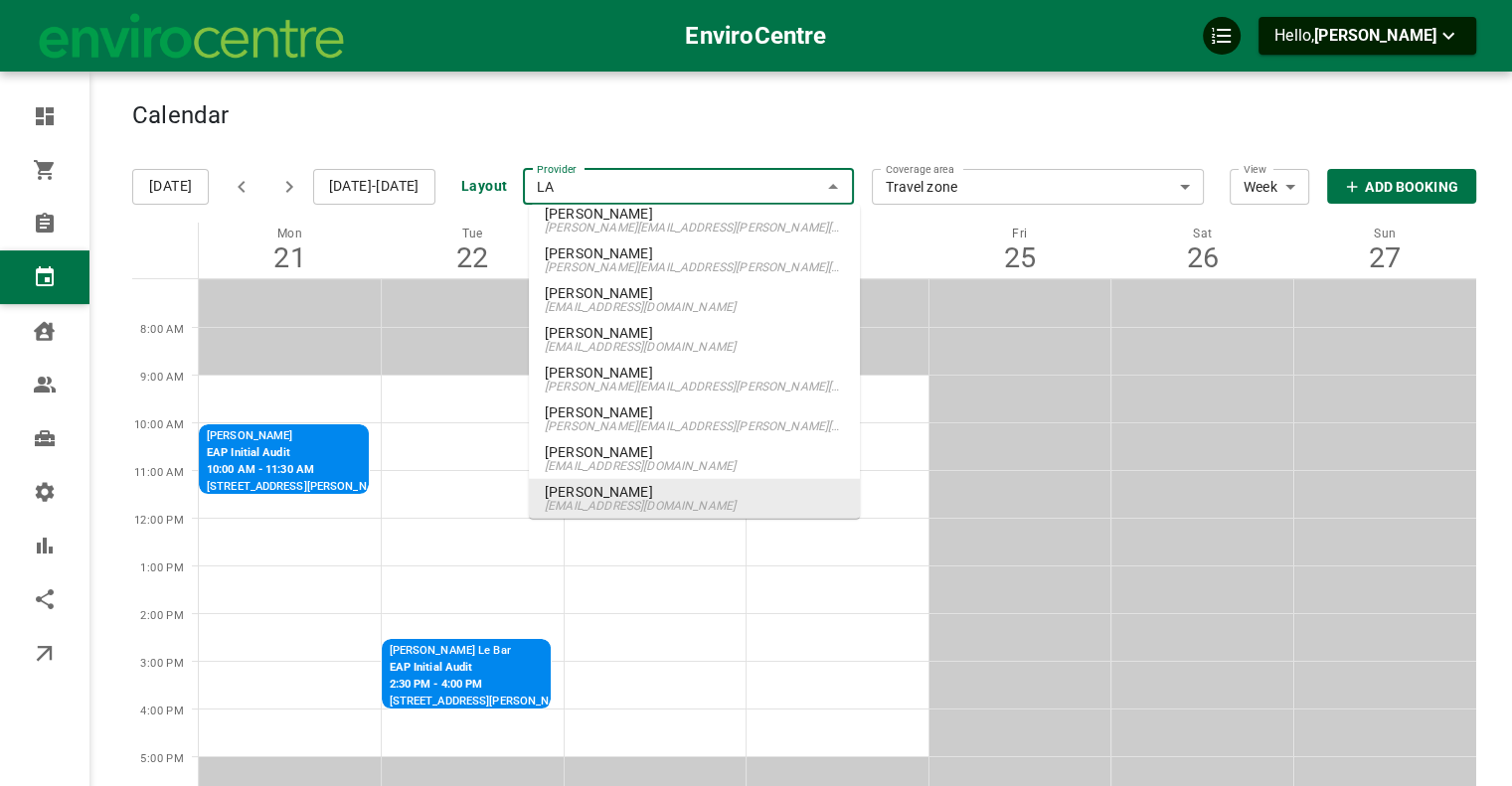 scroll, scrollTop: 0, scrollLeft: 0, axis: both 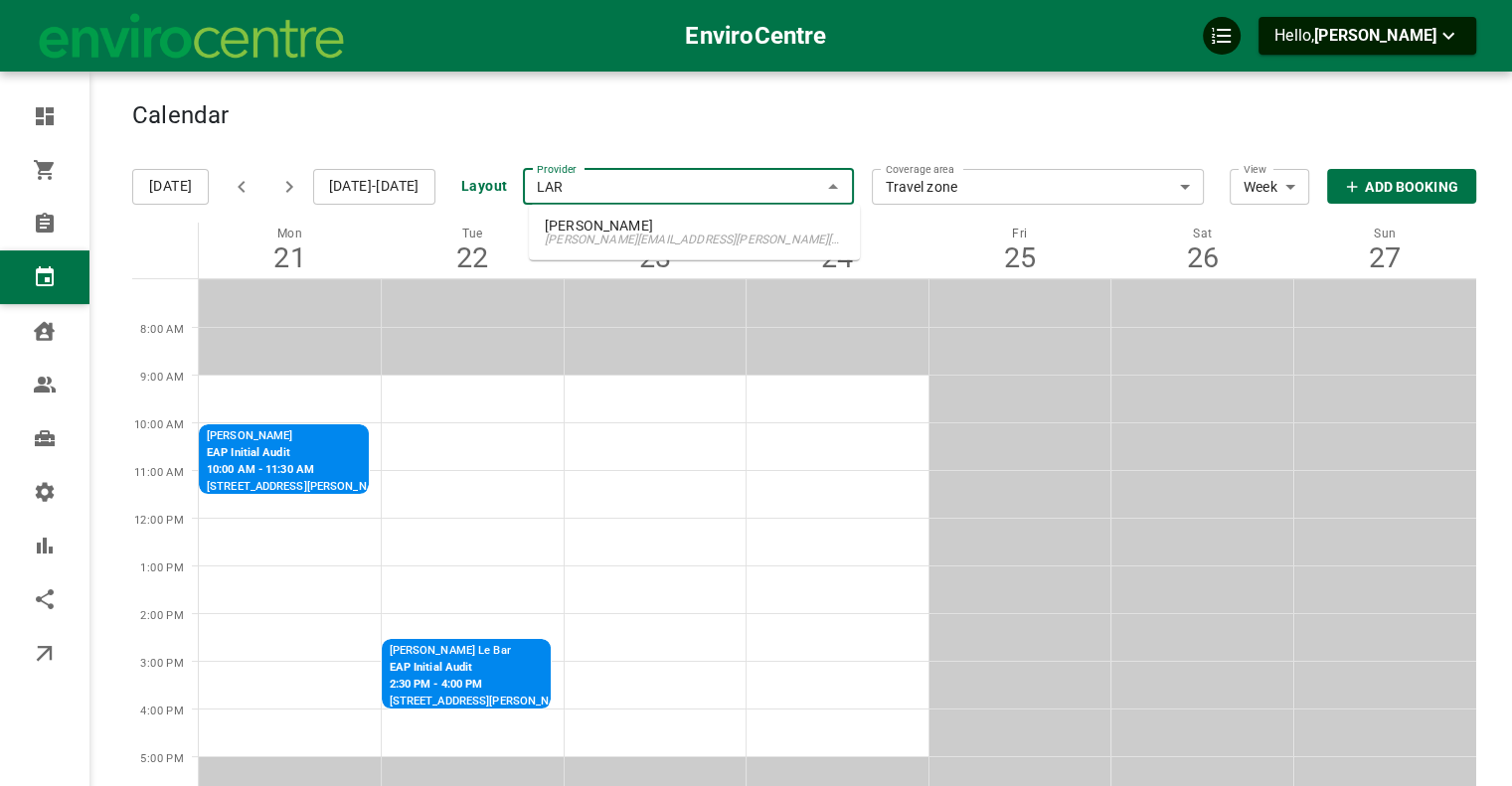 type on "LARR" 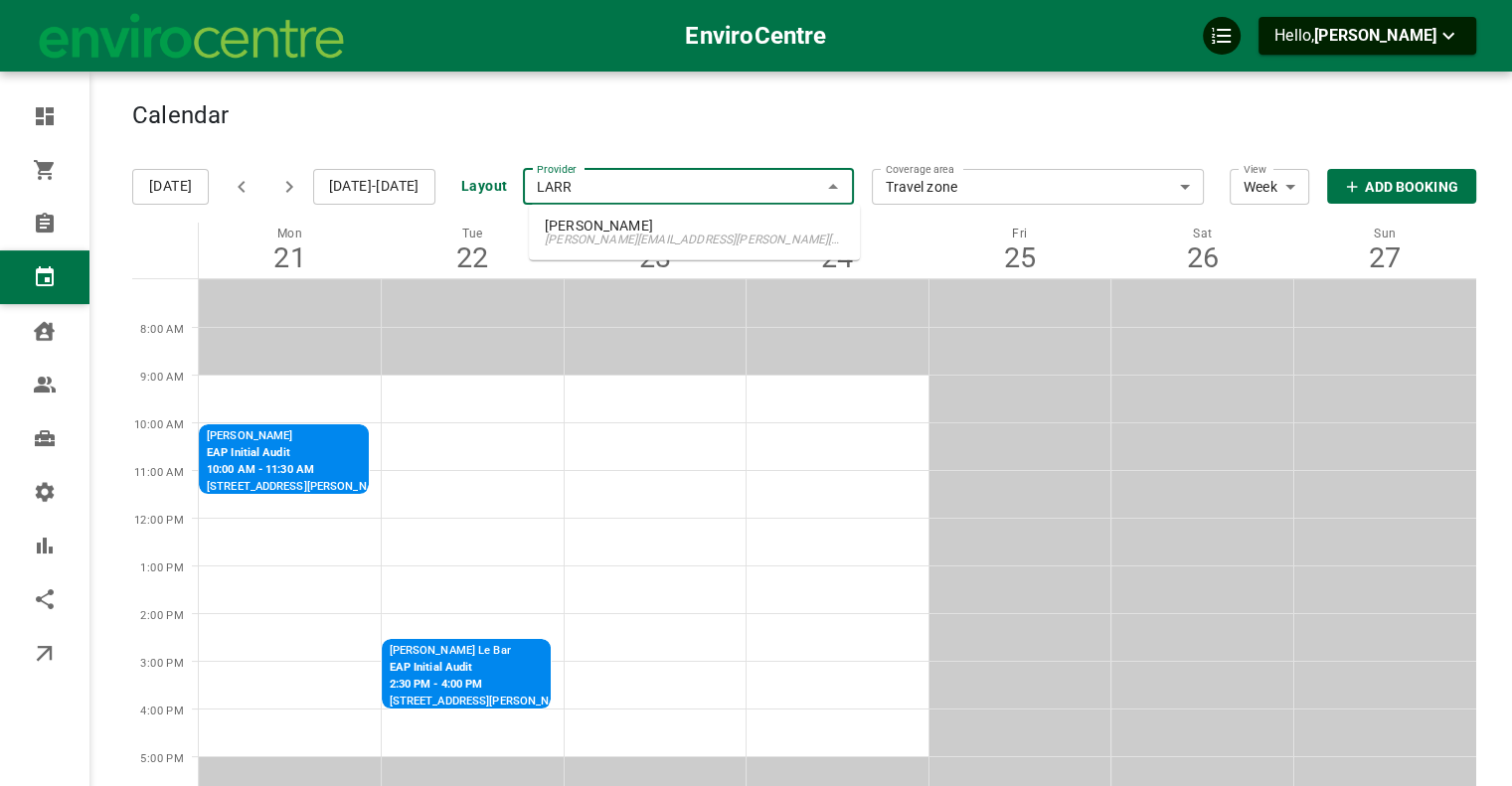 click on "[PERSON_NAME] [PERSON_NAME][EMAIL_ADDRESS][PERSON_NAME][DOMAIN_NAME]" at bounding box center (694, 233) 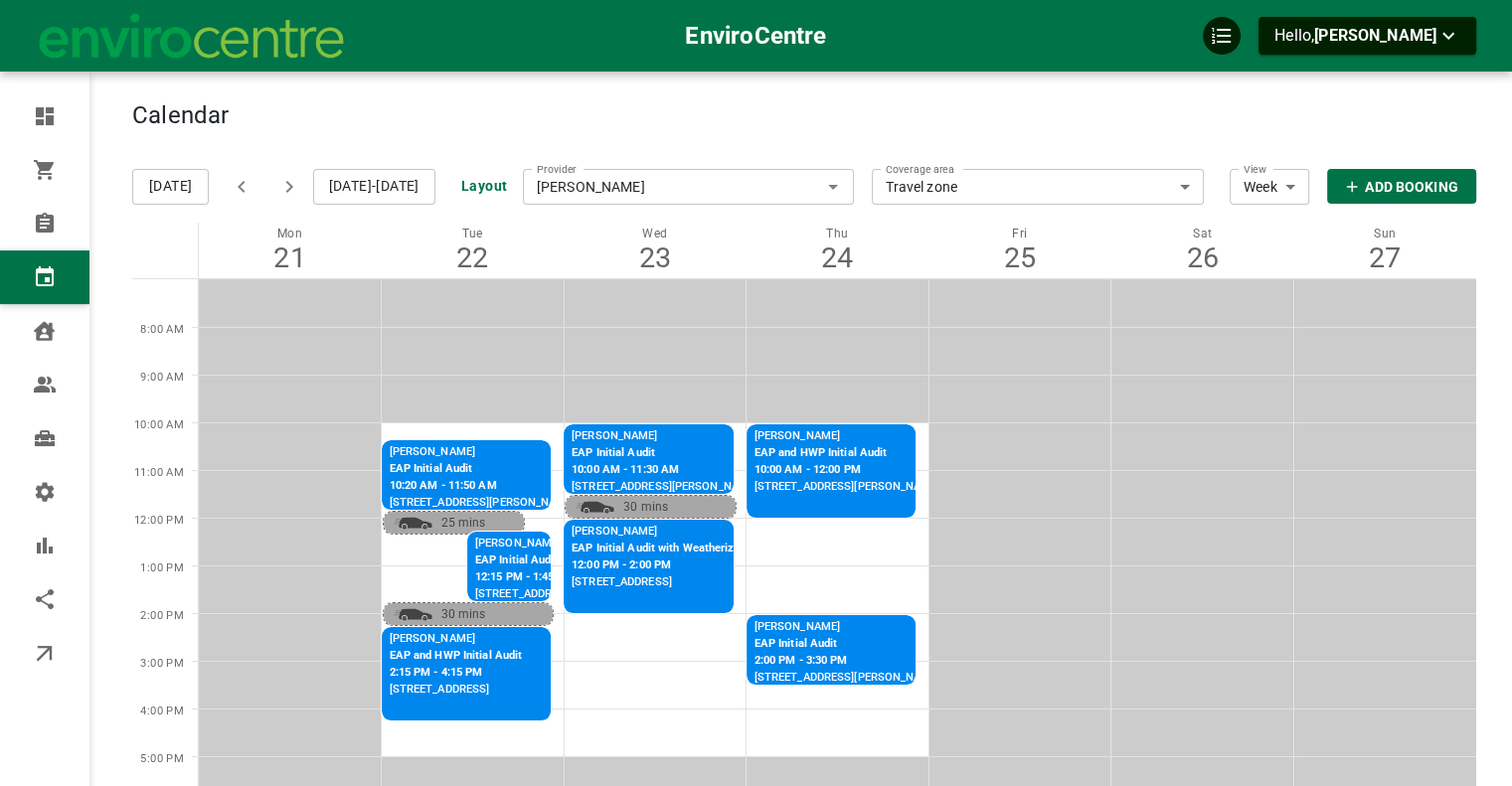 click 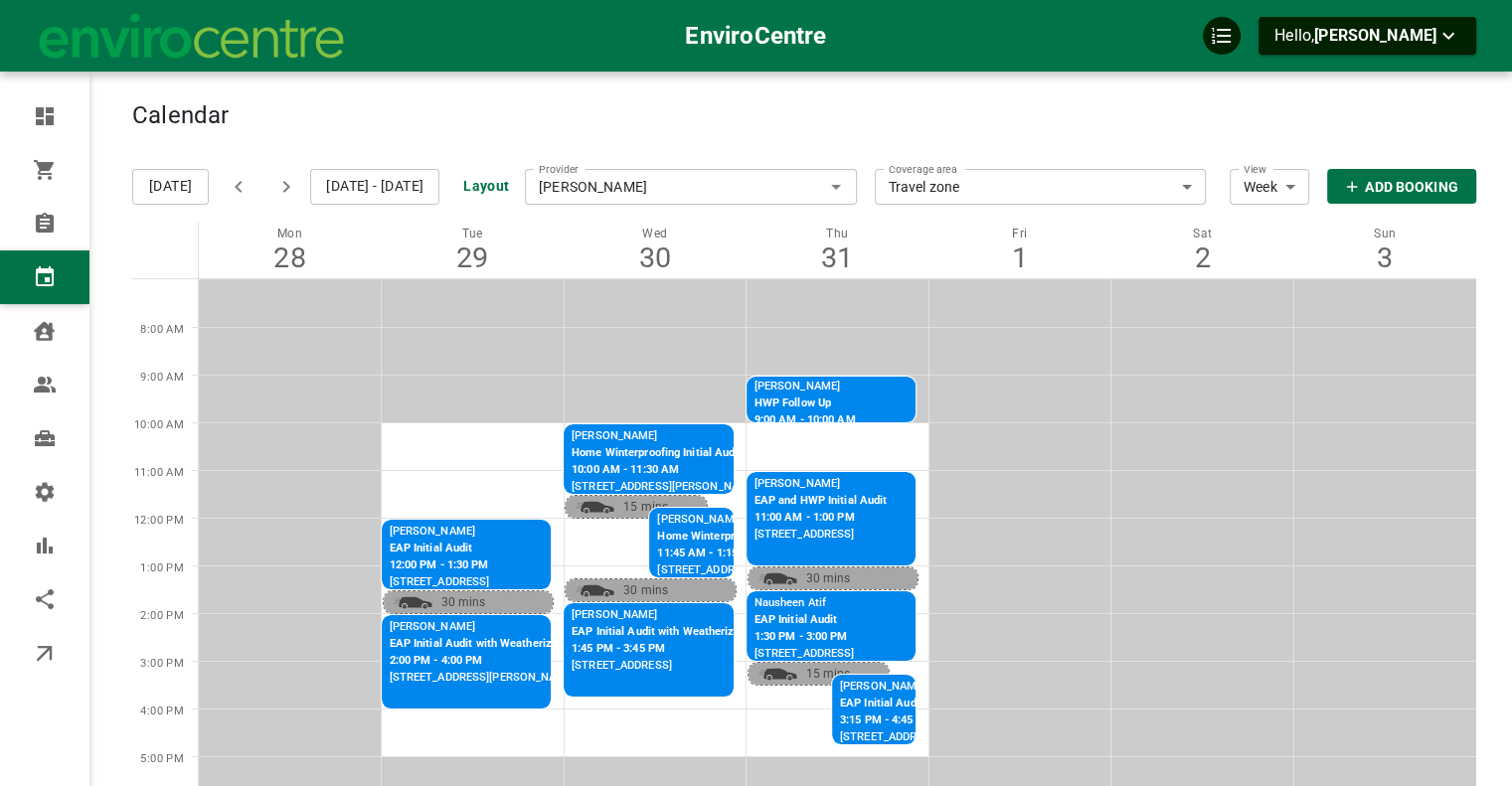 type 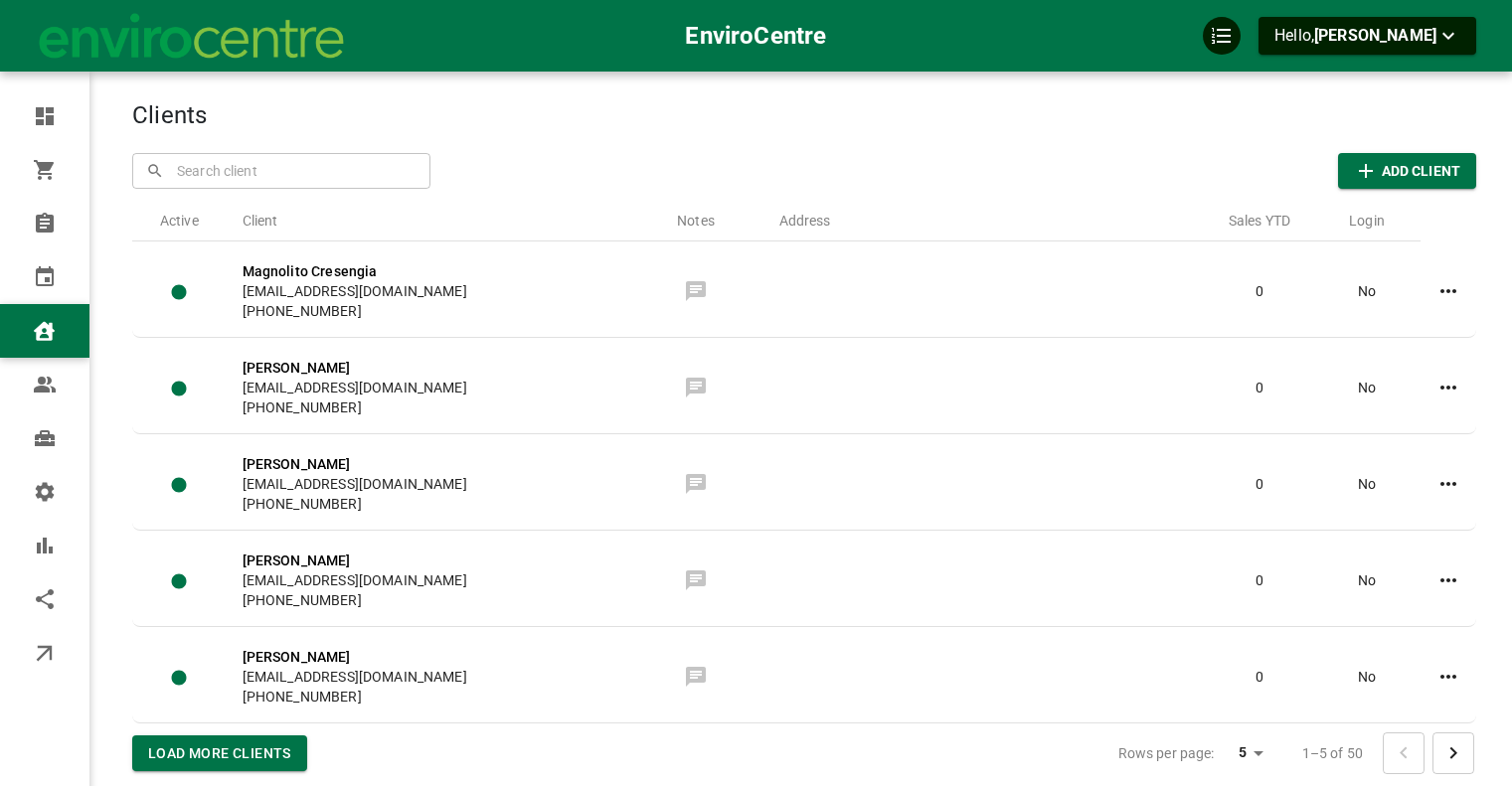 scroll, scrollTop: 0, scrollLeft: 0, axis: both 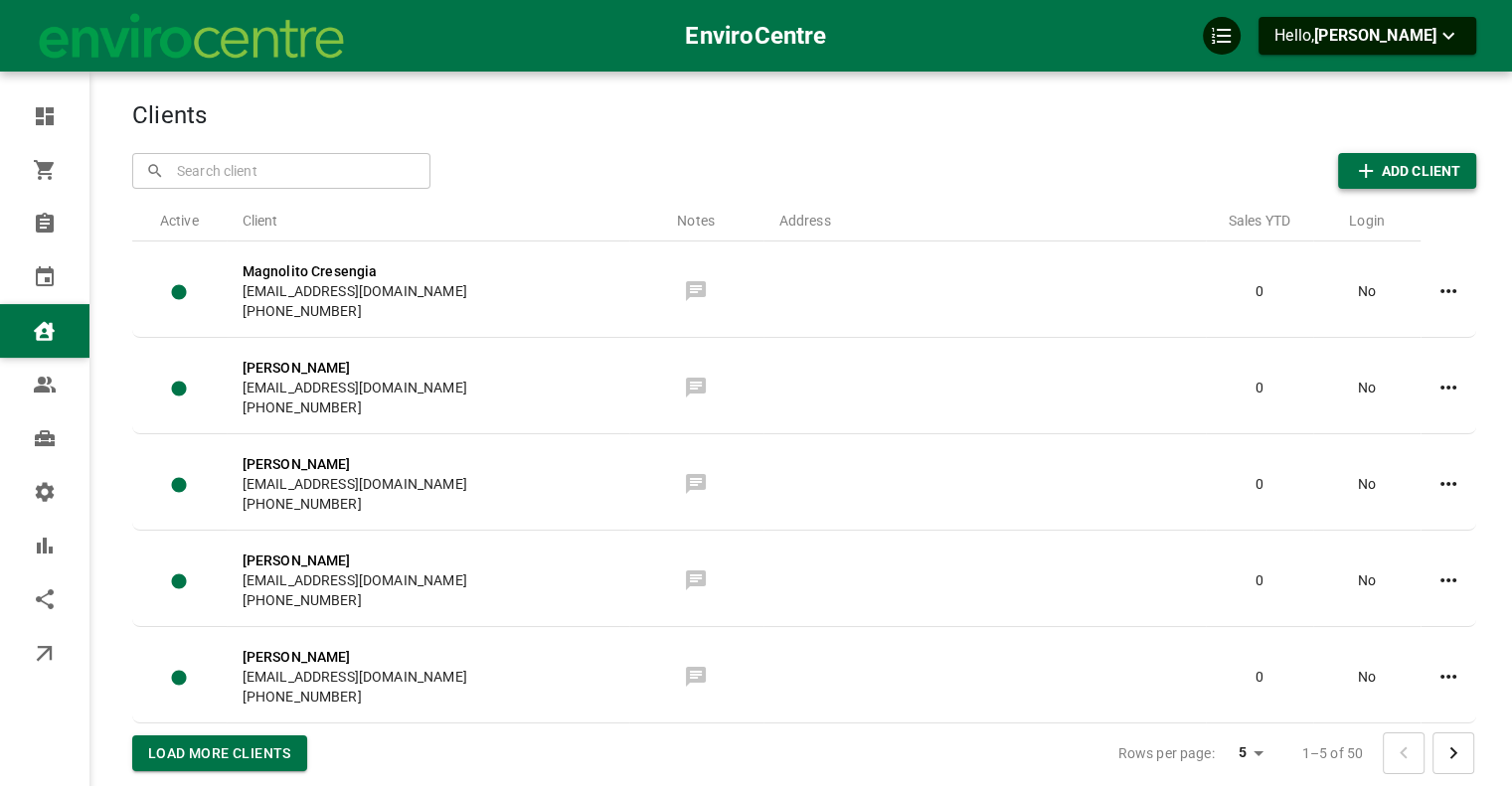 click on "Add Client" at bounding box center (1421, 171) 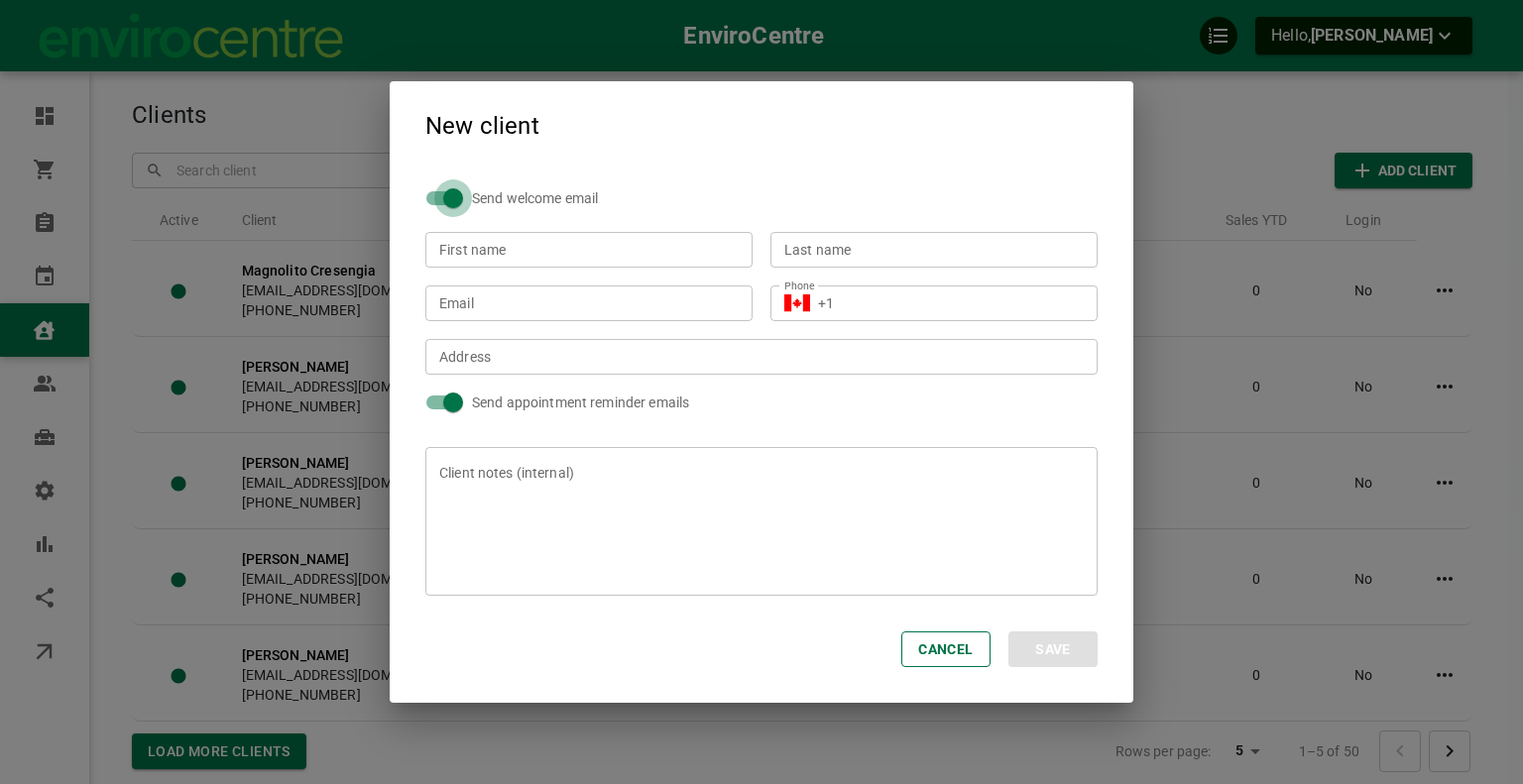 click on "Send welcome email" at bounding box center (453, 198) 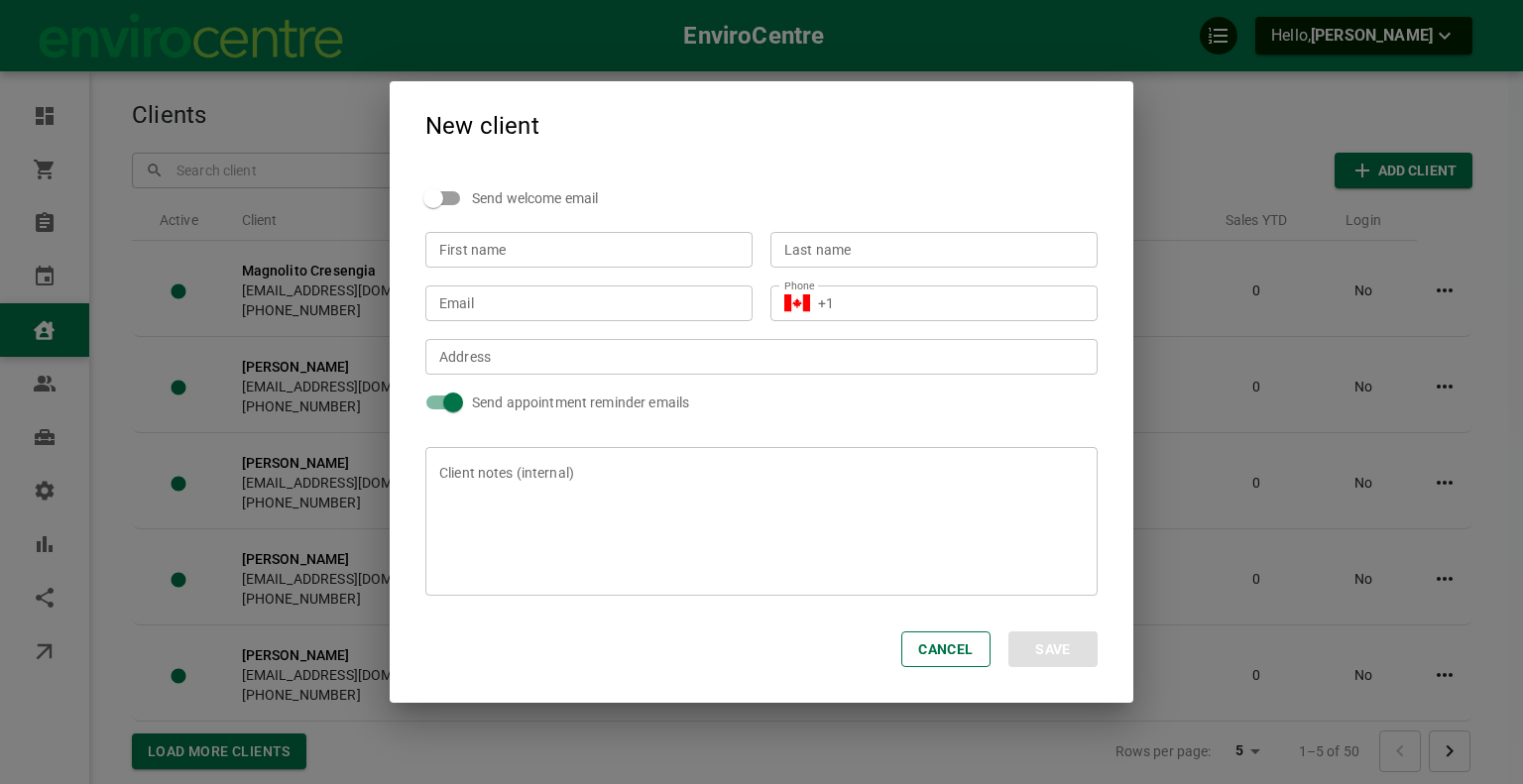click on "First name" at bounding box center (589, 250) 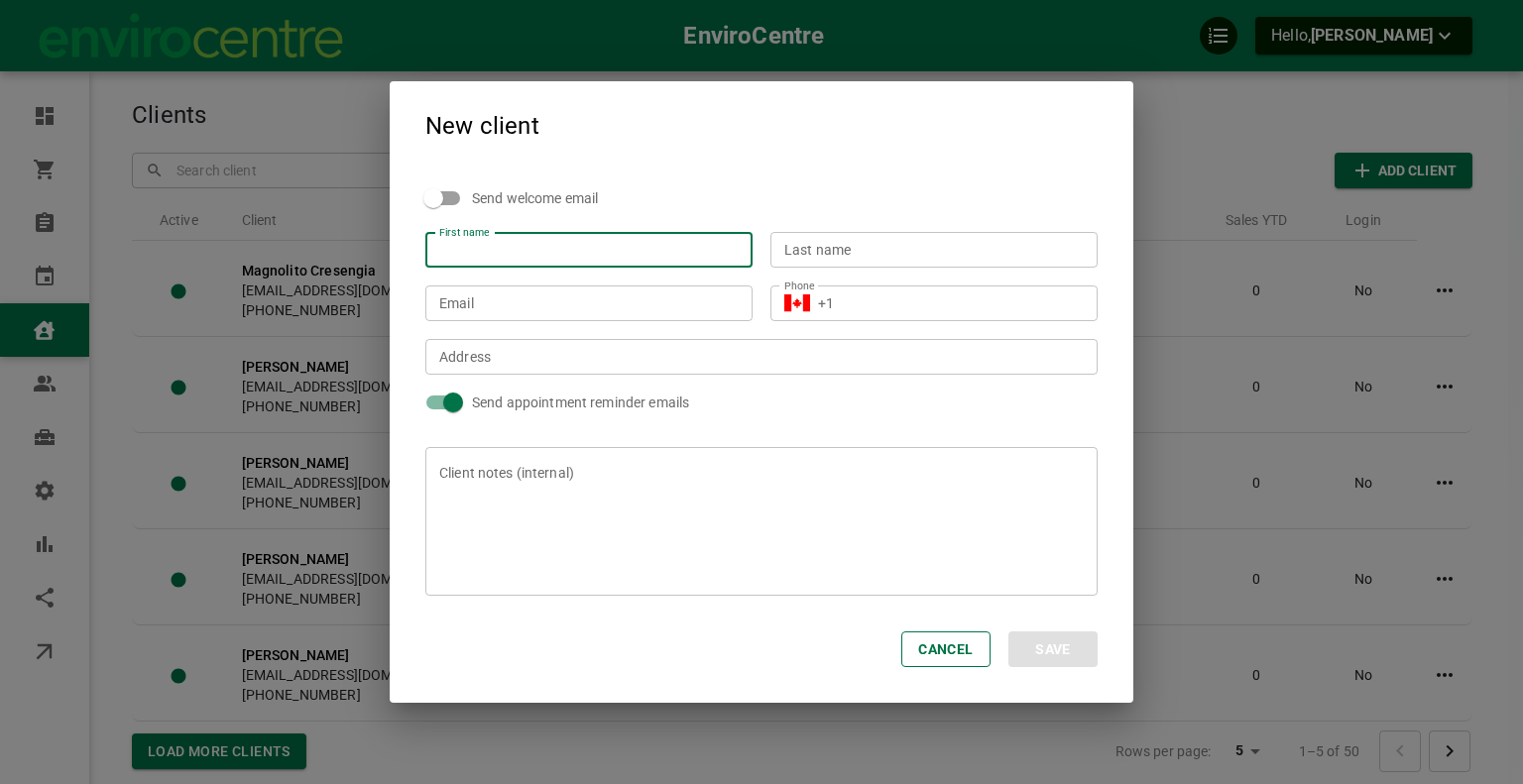 paste on "[PERSON_NAME]" 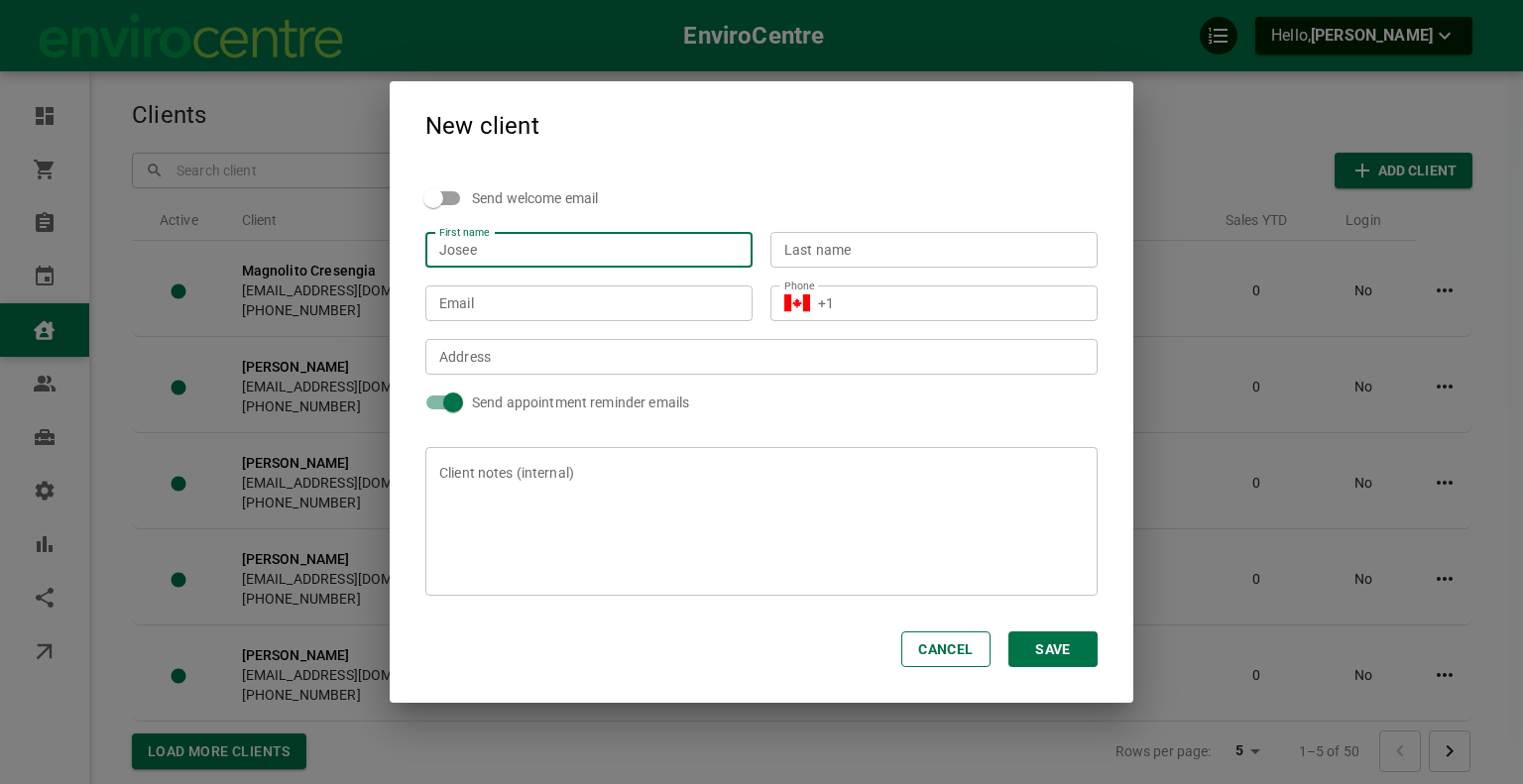 type on "Josee" 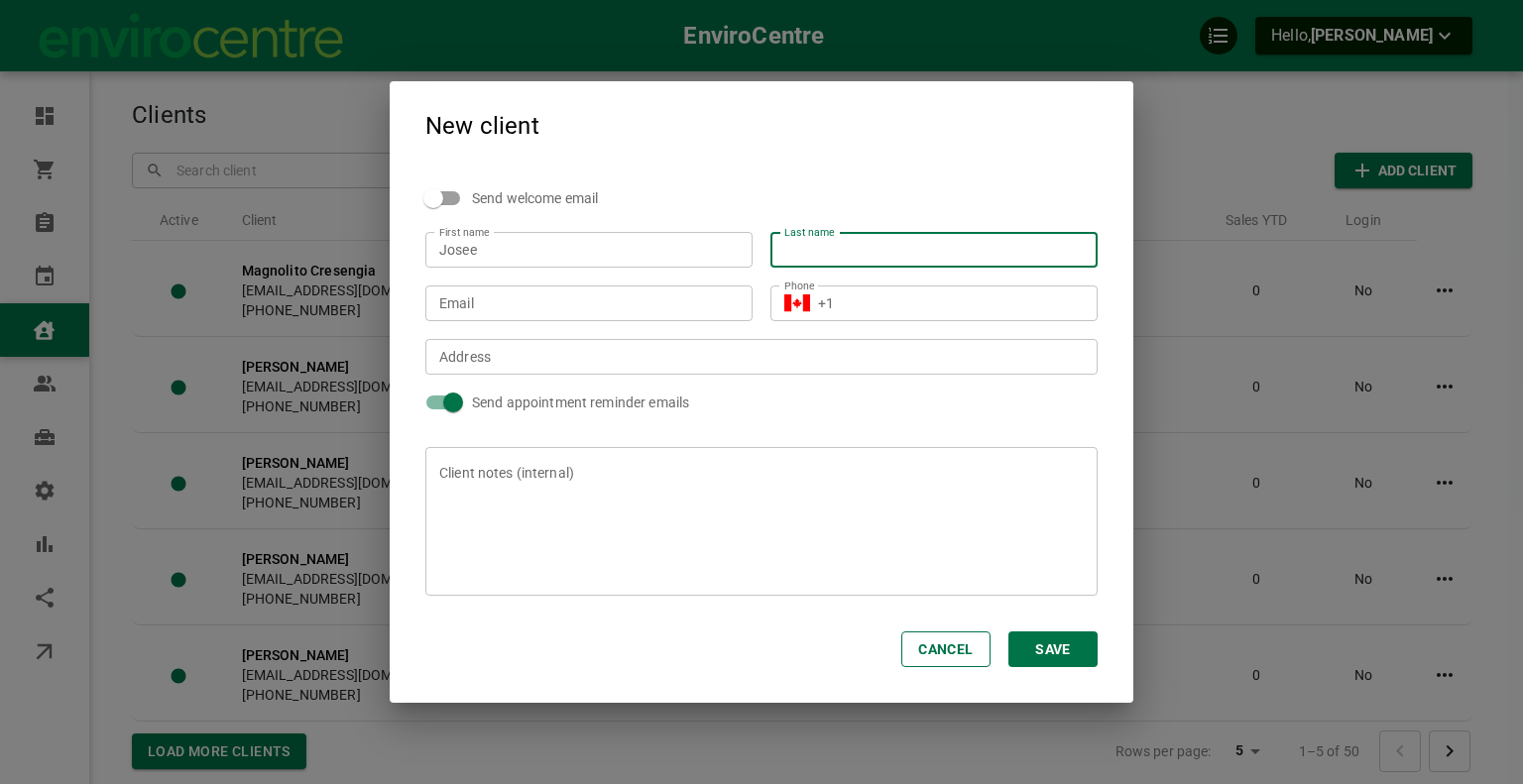 paste on "Cyr" 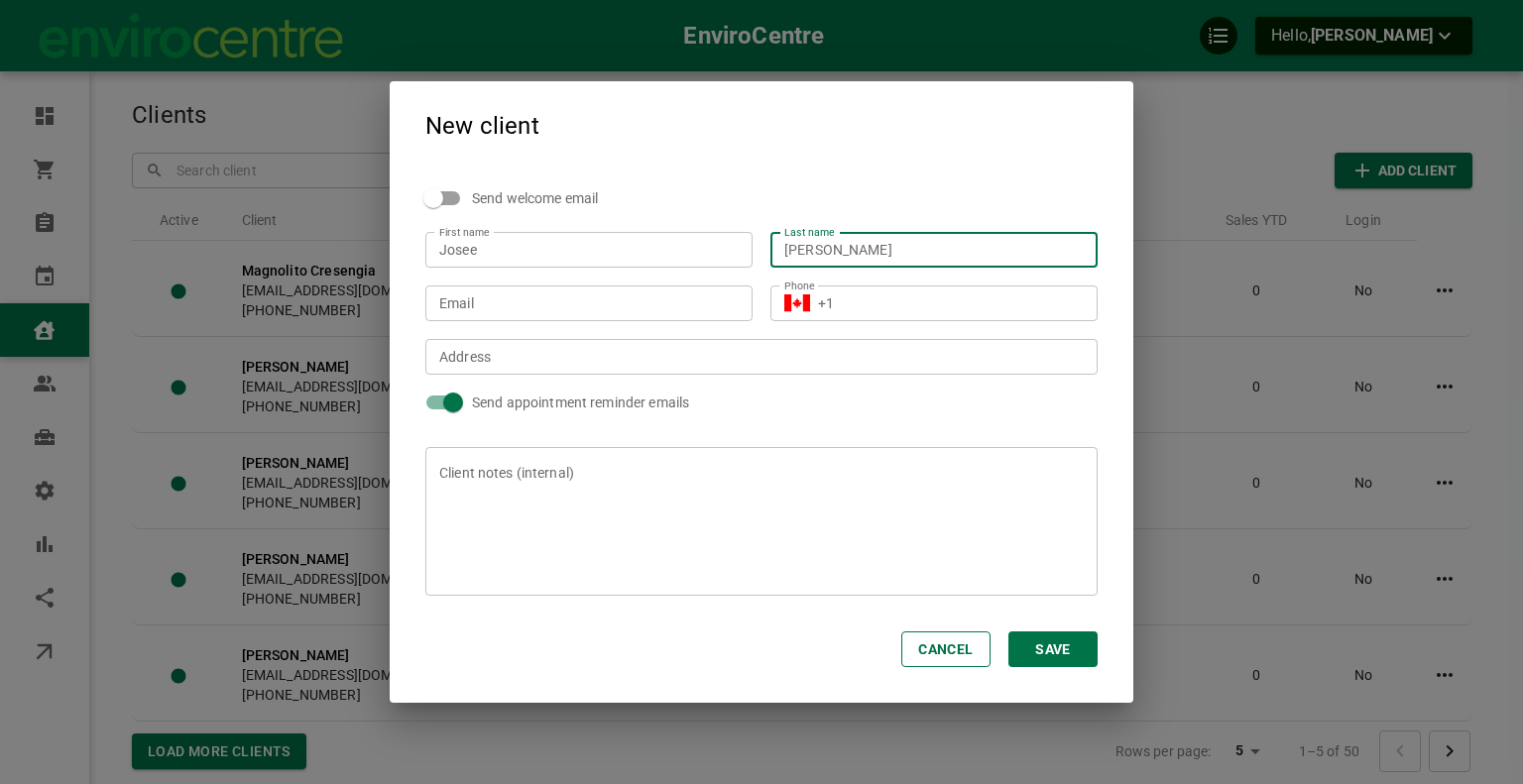 type on "Cyr" 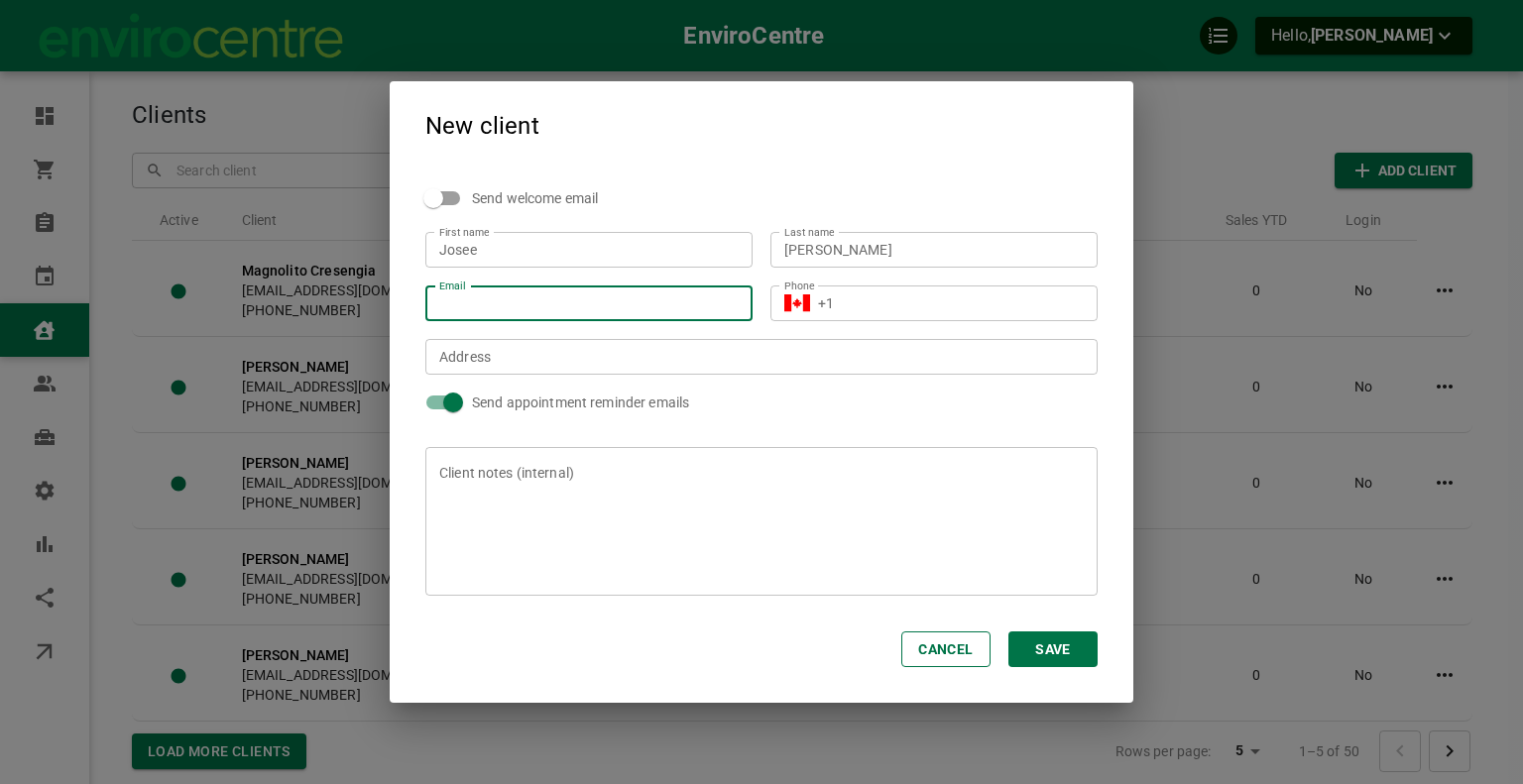 paste on "[EMAIL_ADDRESS][DOMAIN_NAME]" 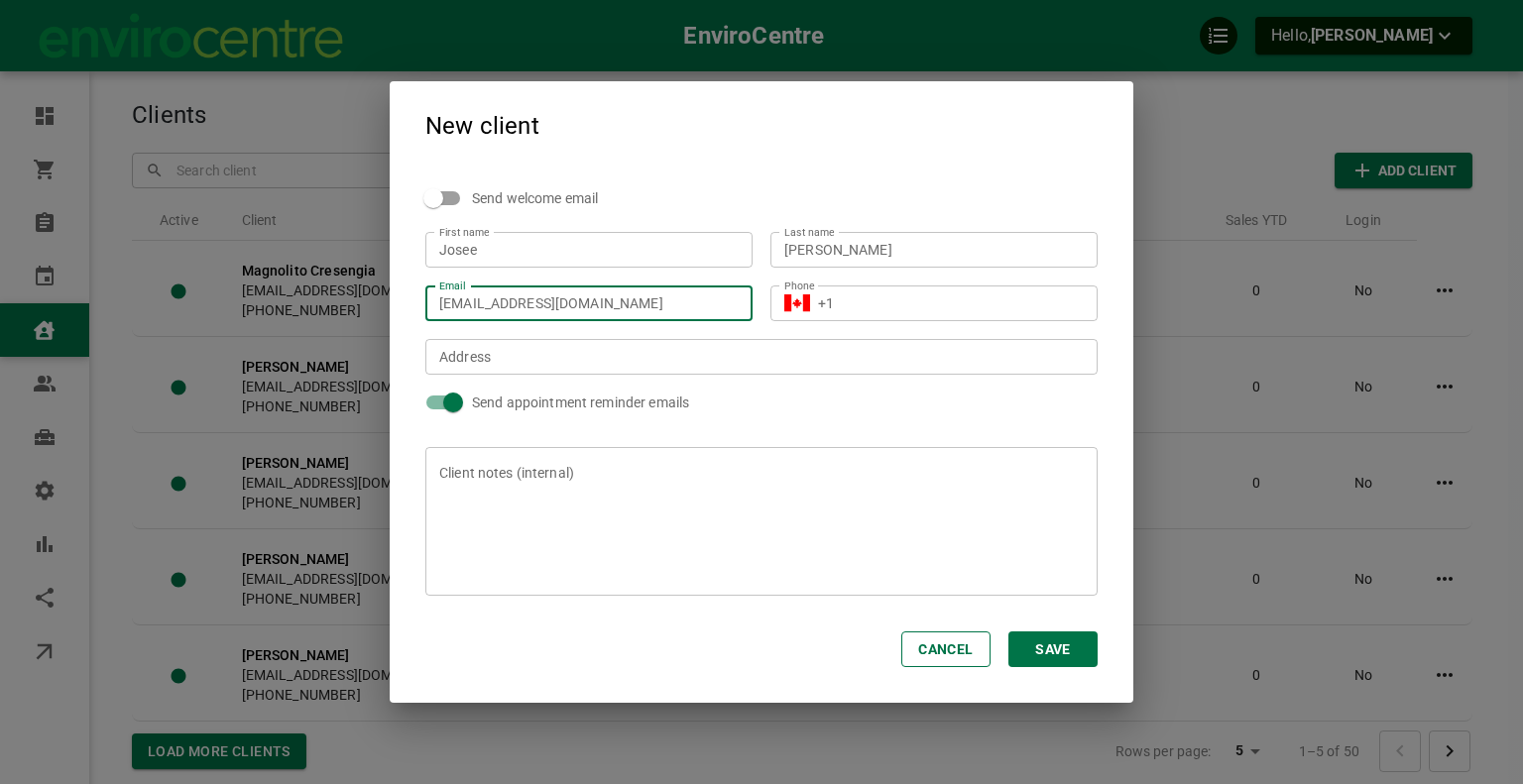 type on "[EMAIL_ADDRESS][DOMAIN_NAME]" 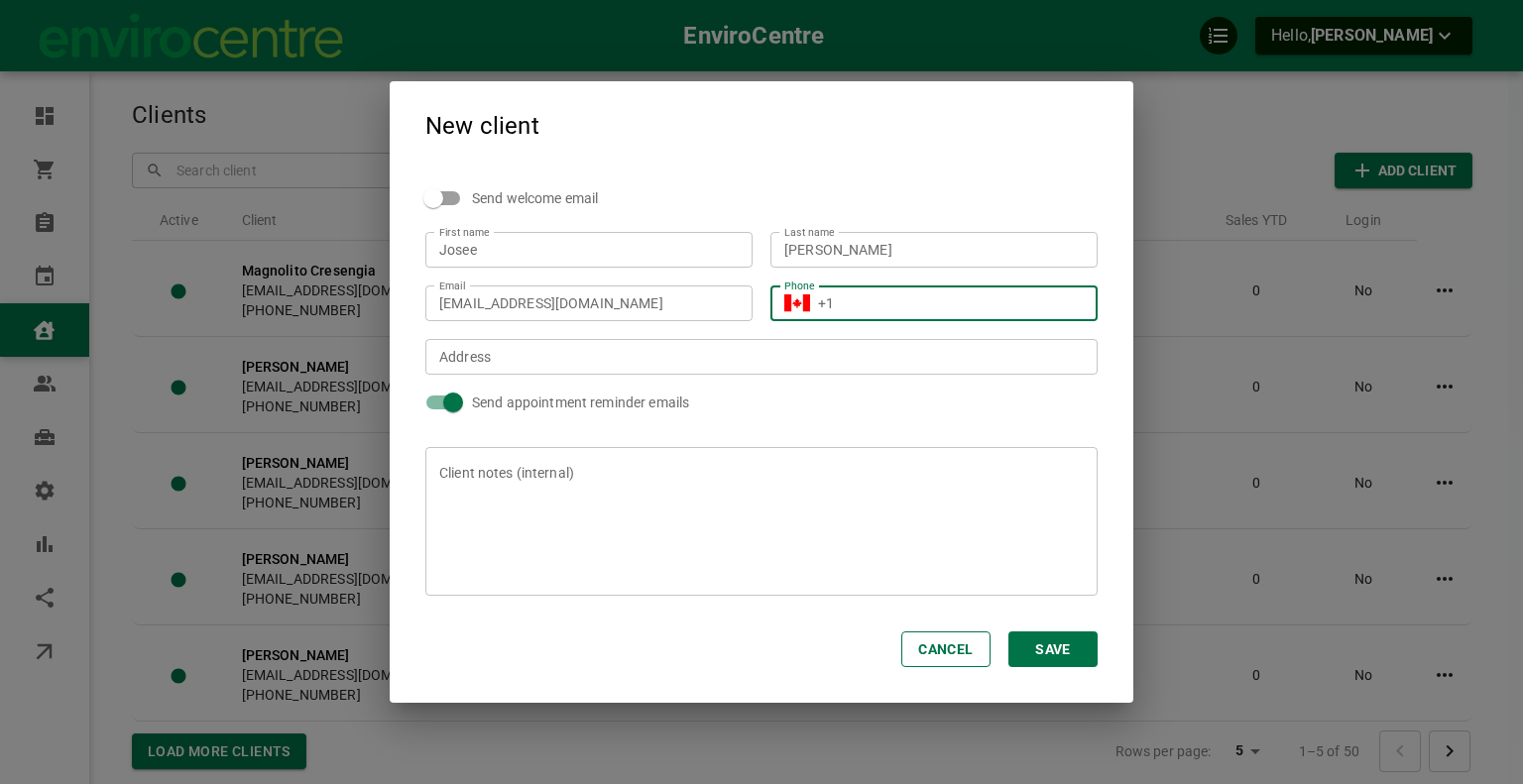 paste on "(613) 986-2466" 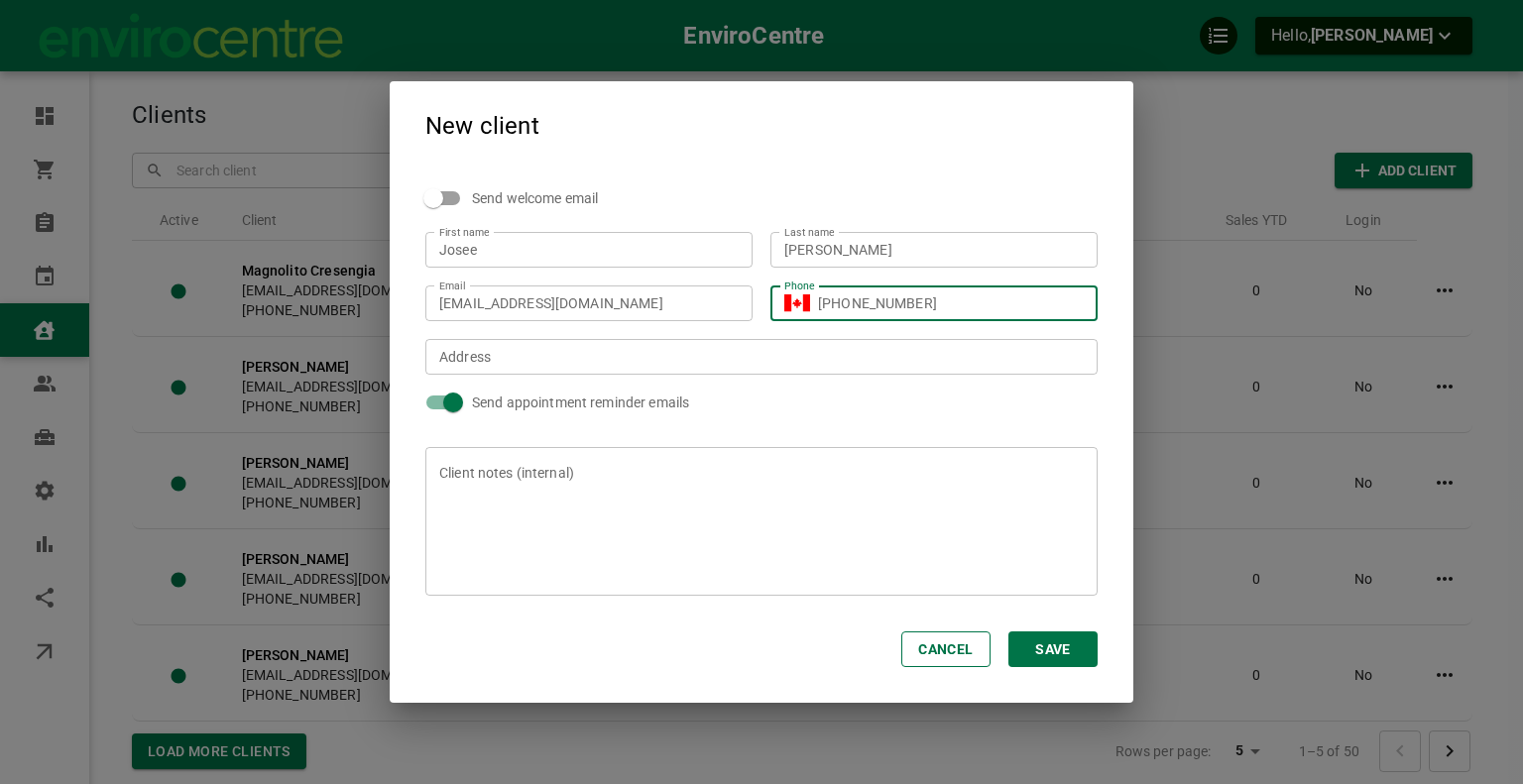 type on "+1 (613) 986-2466" 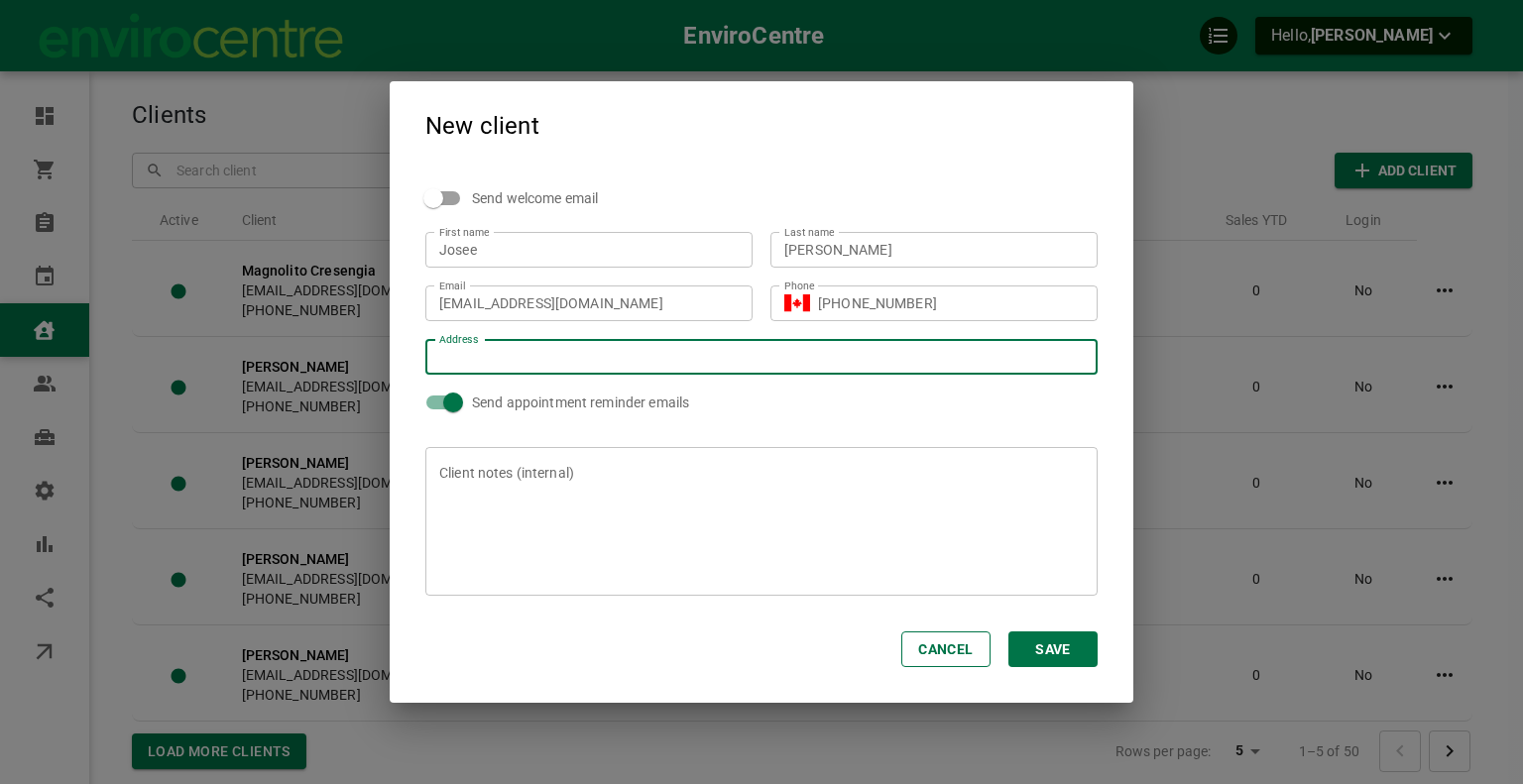 paste on "328 Clyde Forks Rd, Lanark" 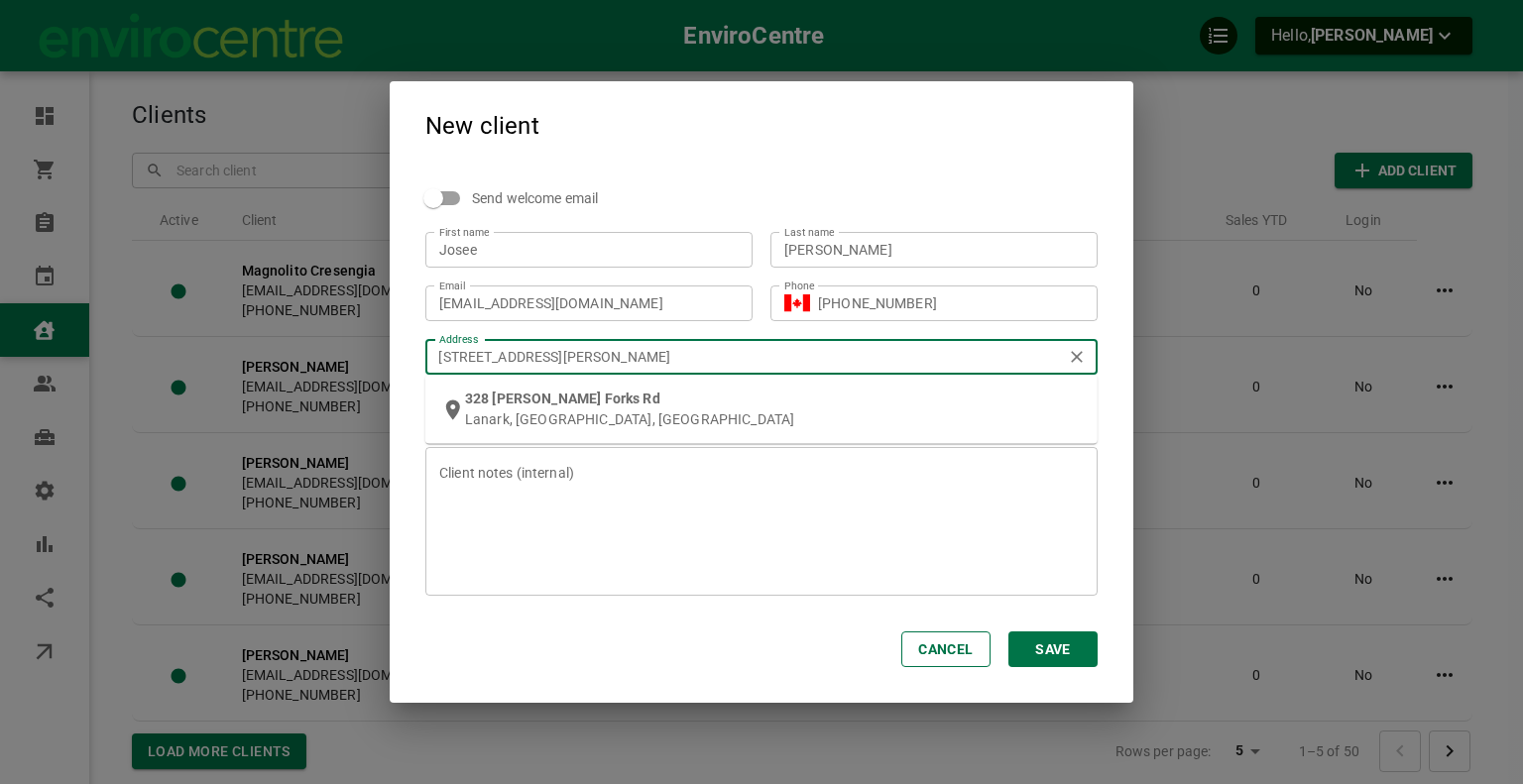 click on "Lanark, ON, Canada" at bounding box center (773, 419) 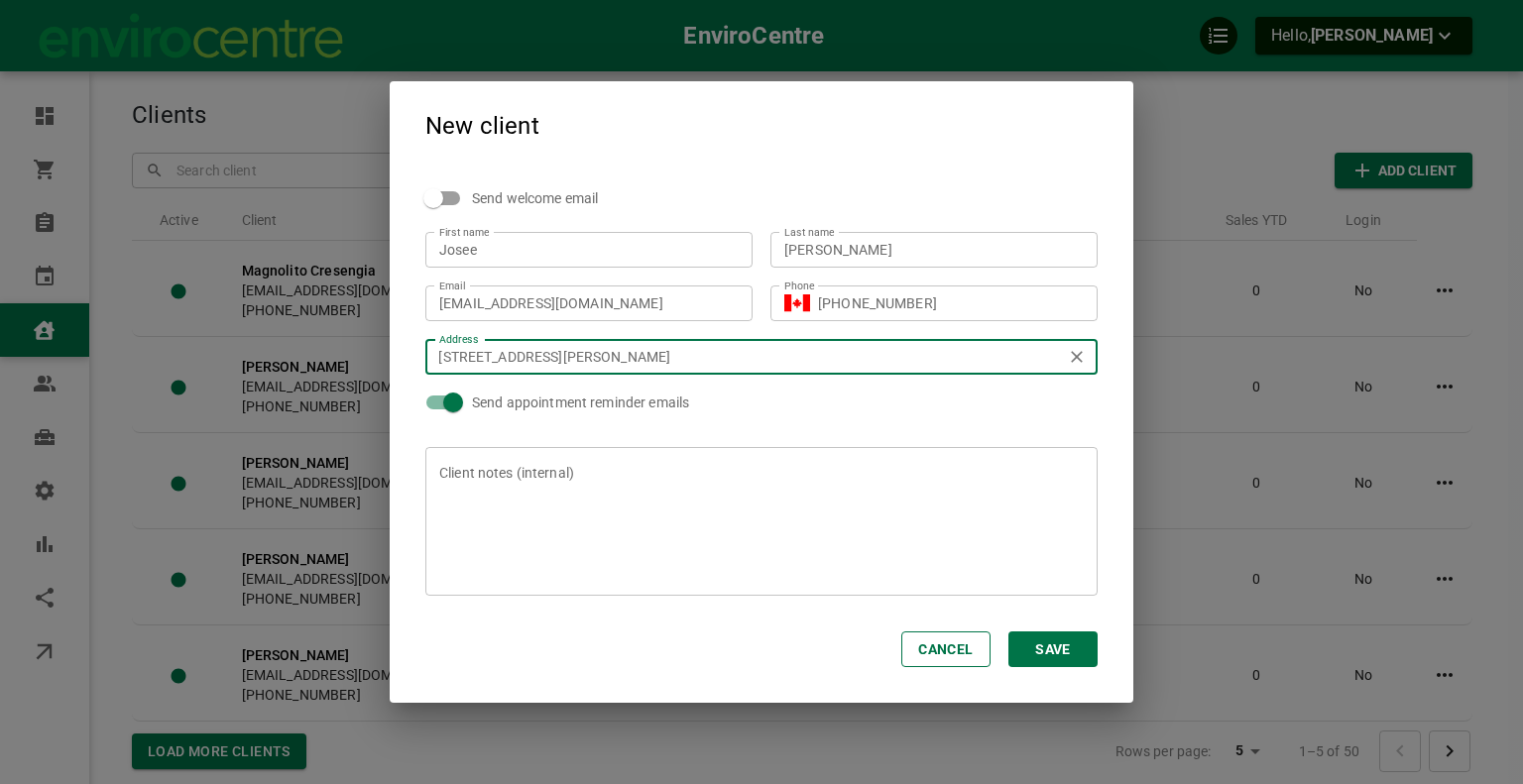 type on "[STREET_ADDRESS][PERSON_NAME]" 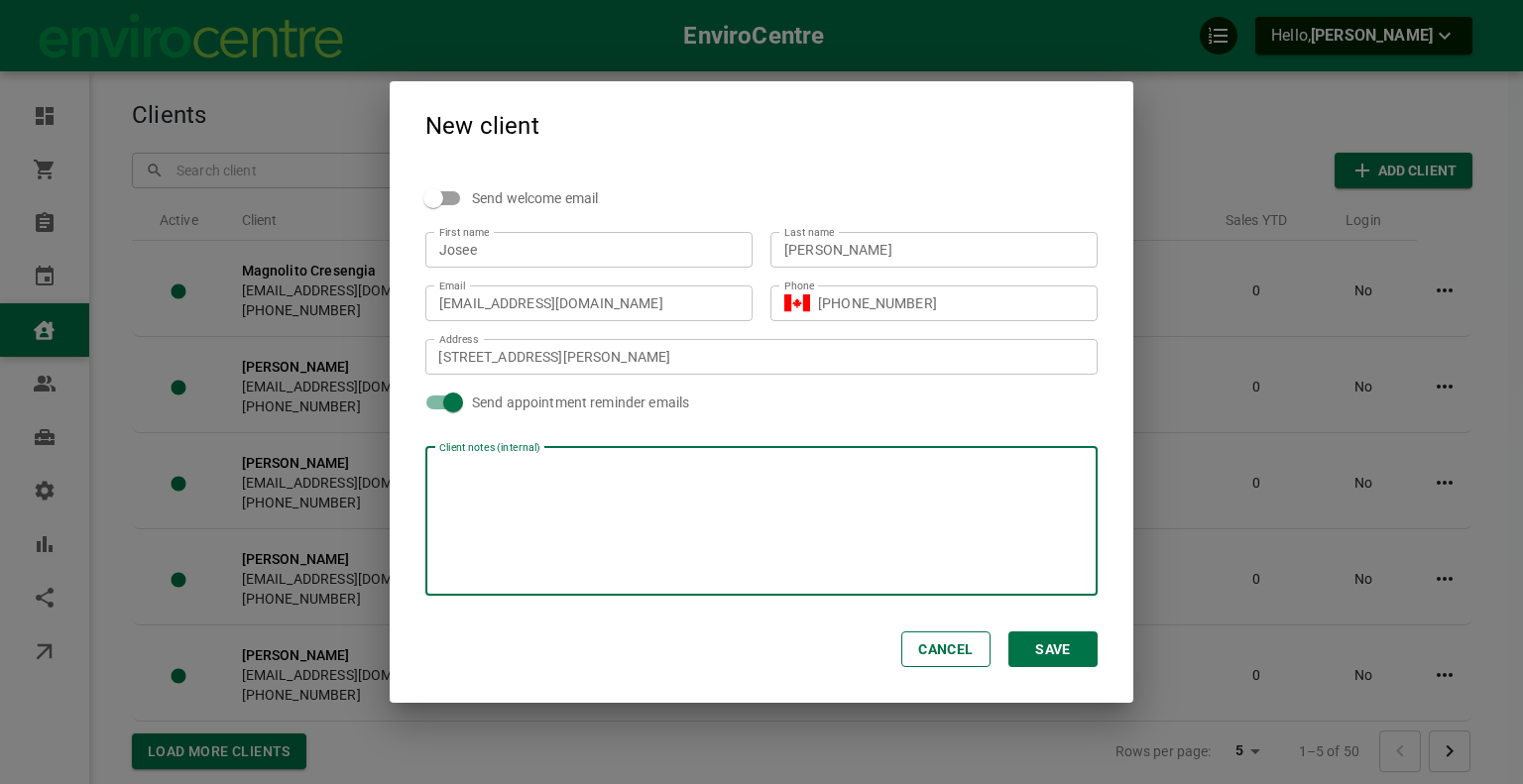 click at bounding box center [762, 521] 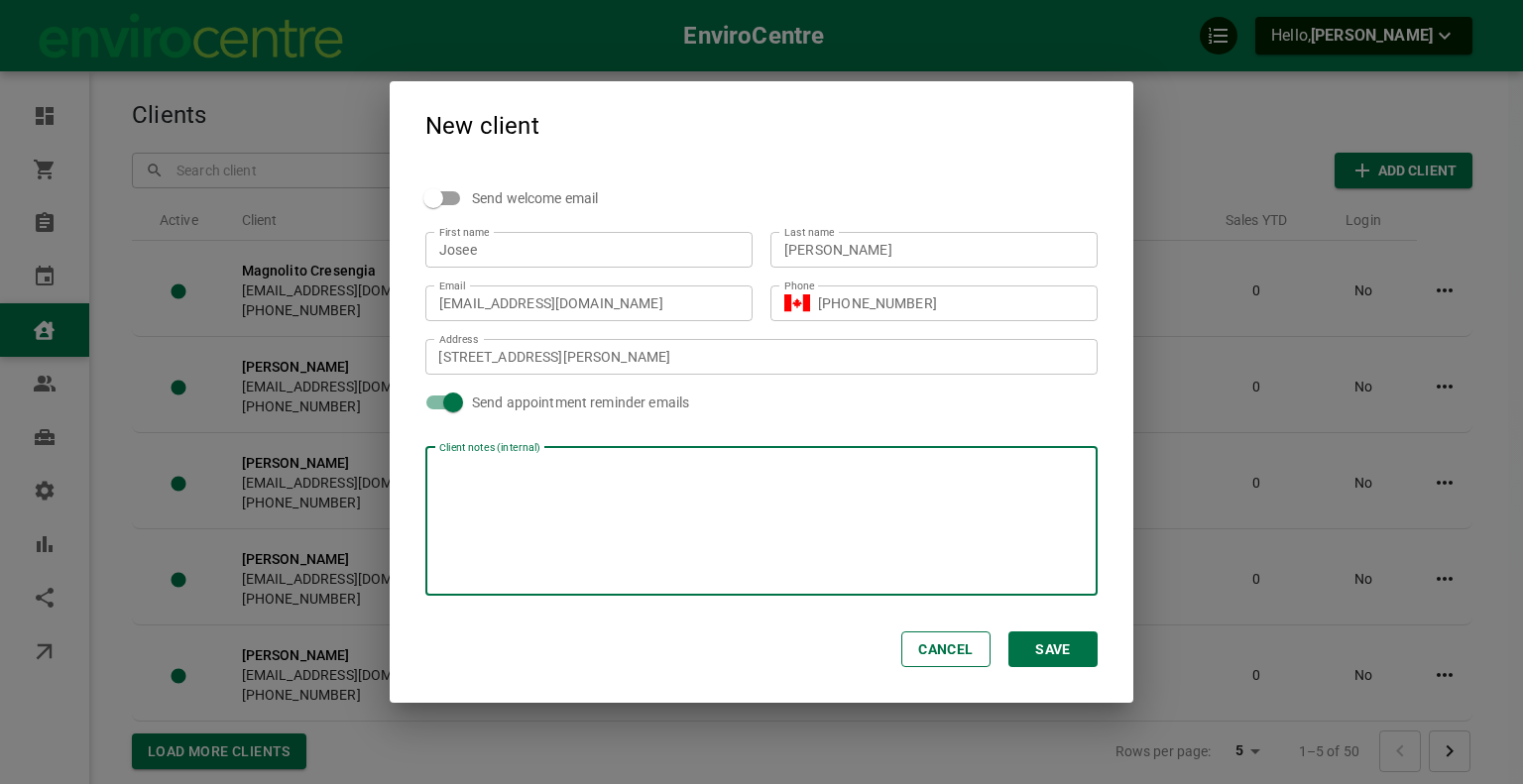 click on "Save" at bounding box center (1053, 649) 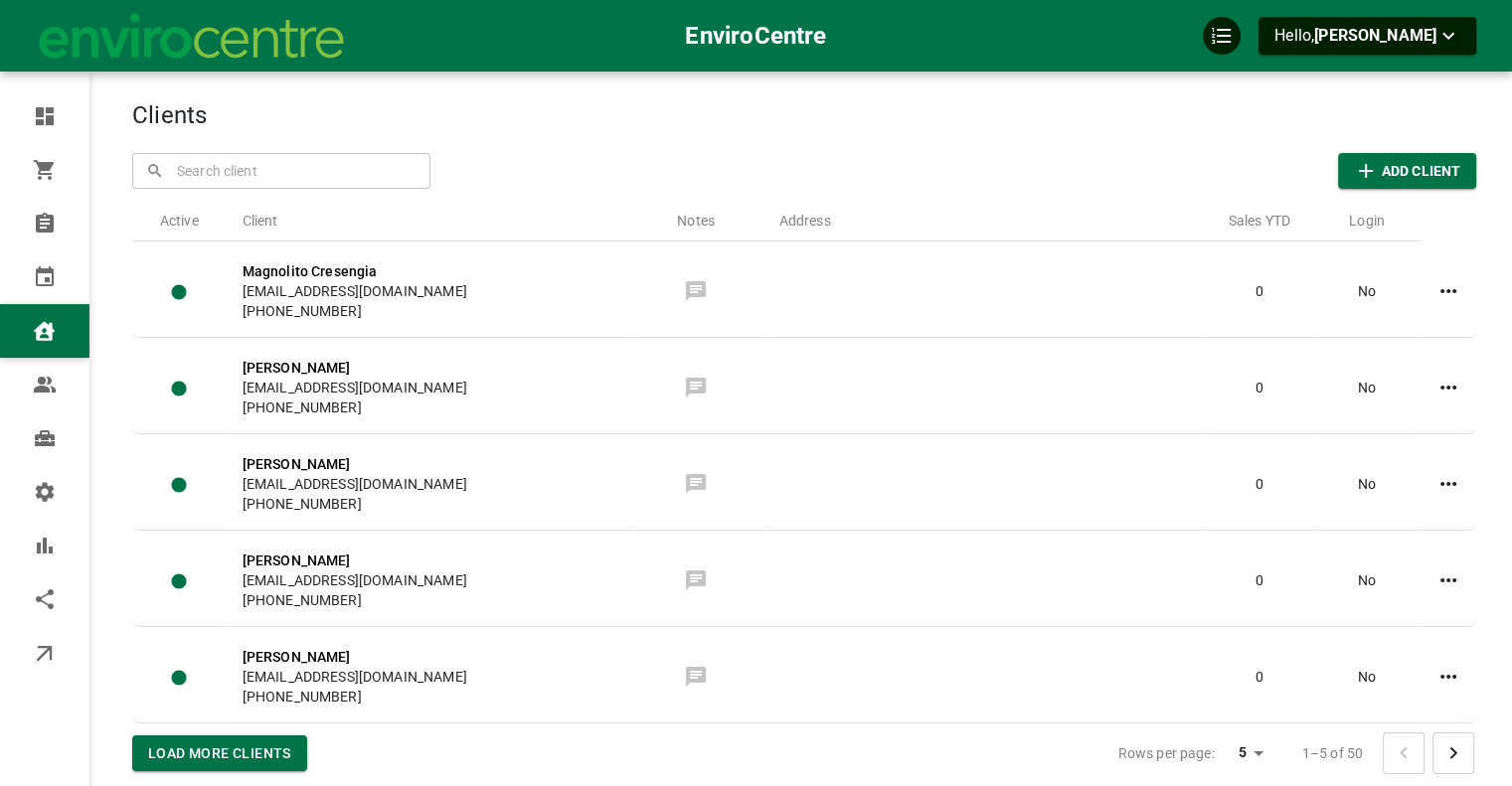 type 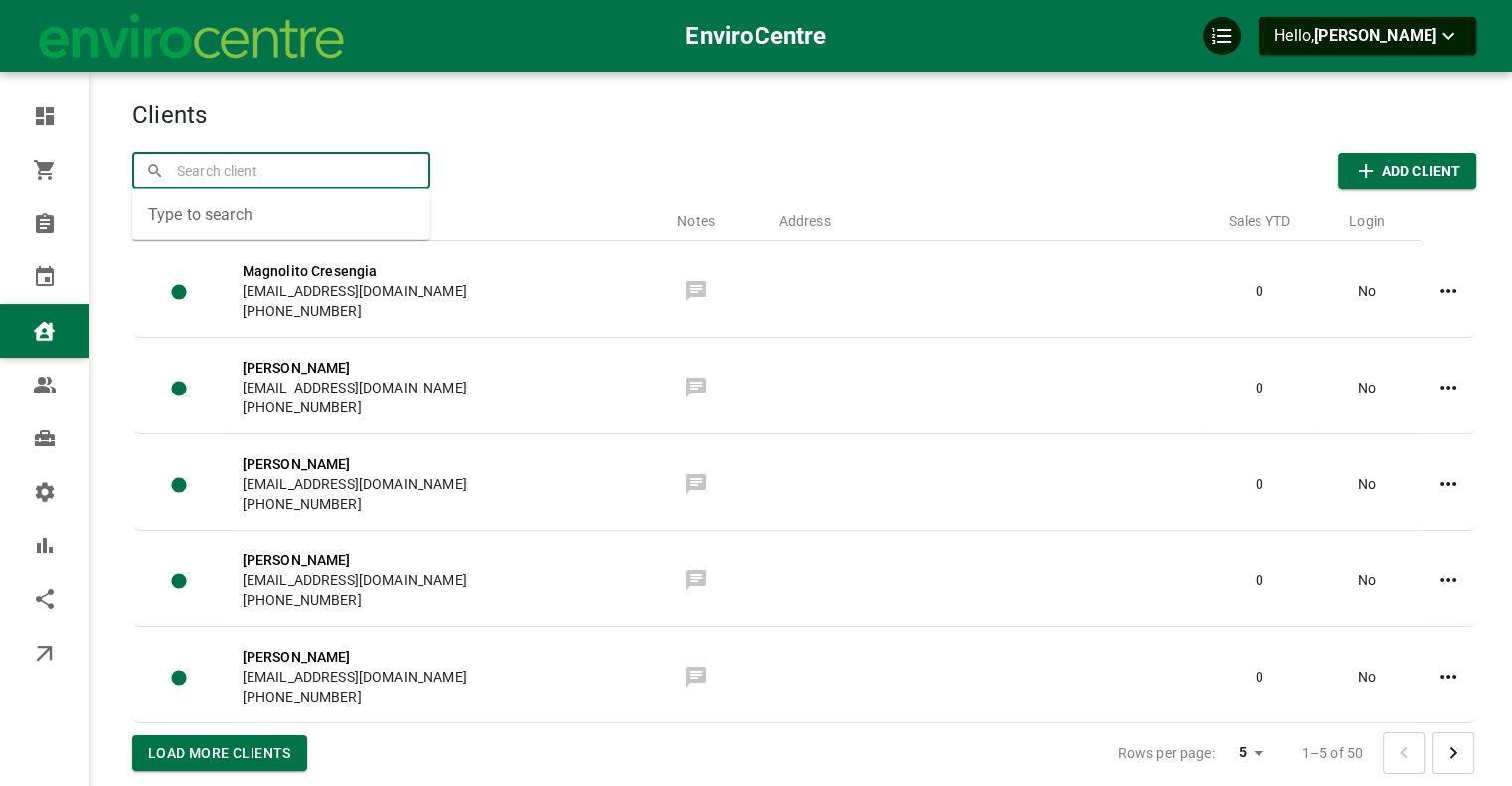 click at bounding box center [281, 170] 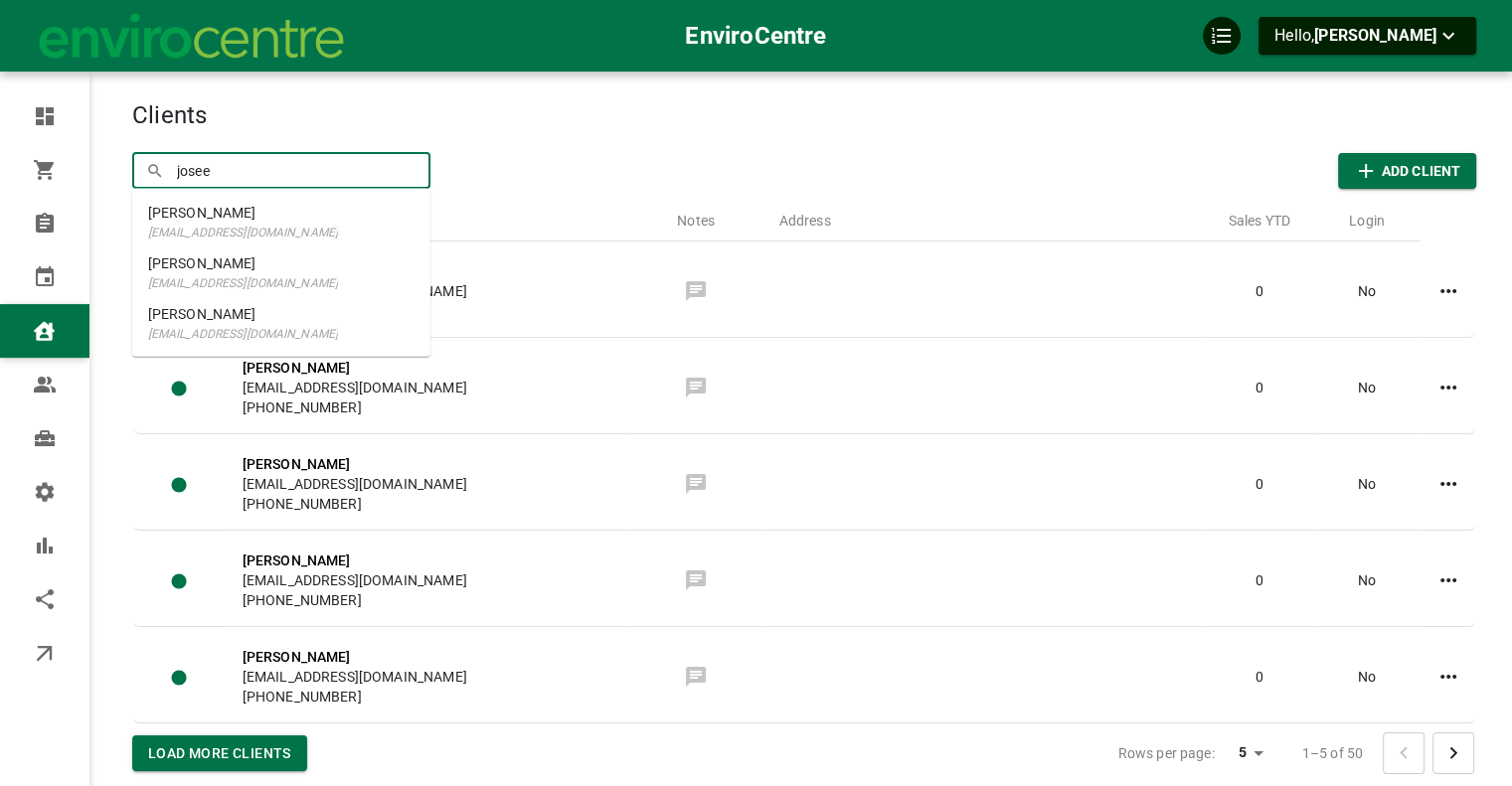 click on "[PERSON_NAME]" at bounding box center [243, 213] 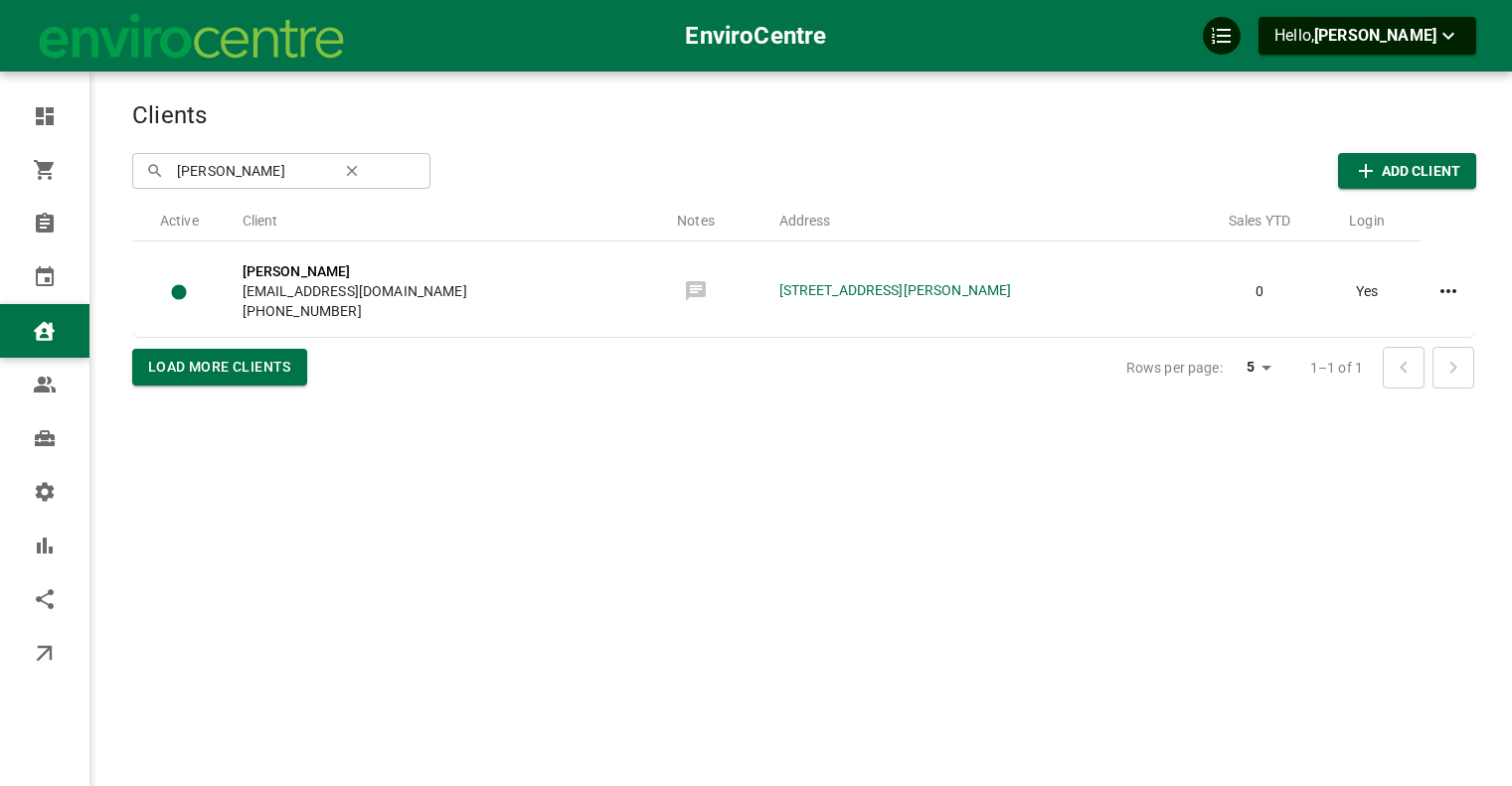 scroll, scrollTop: 0, scrollLeft: 0, axis: both 